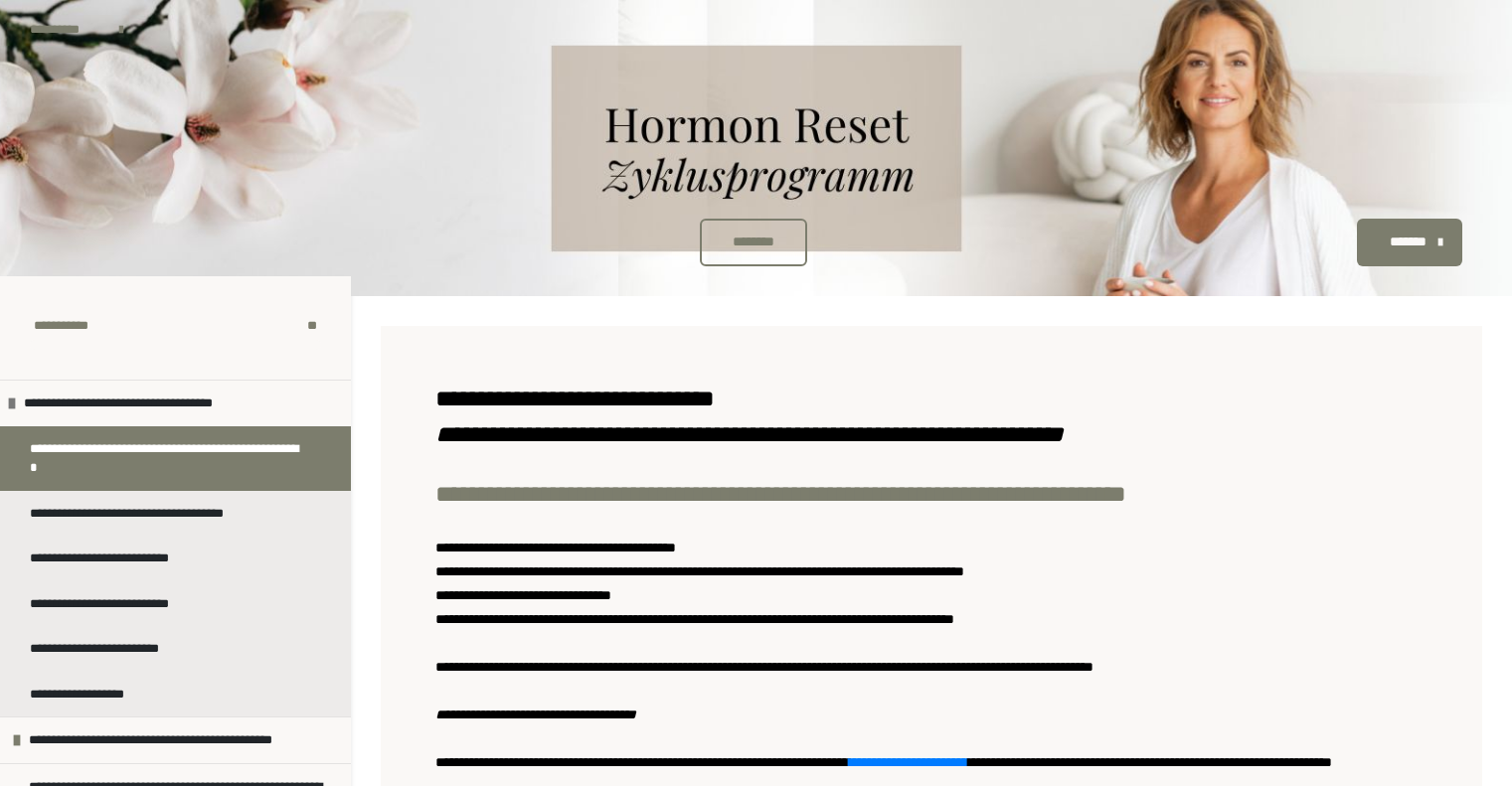 scroll, scrollTop: 0, scrollLeft: 0, axis: both 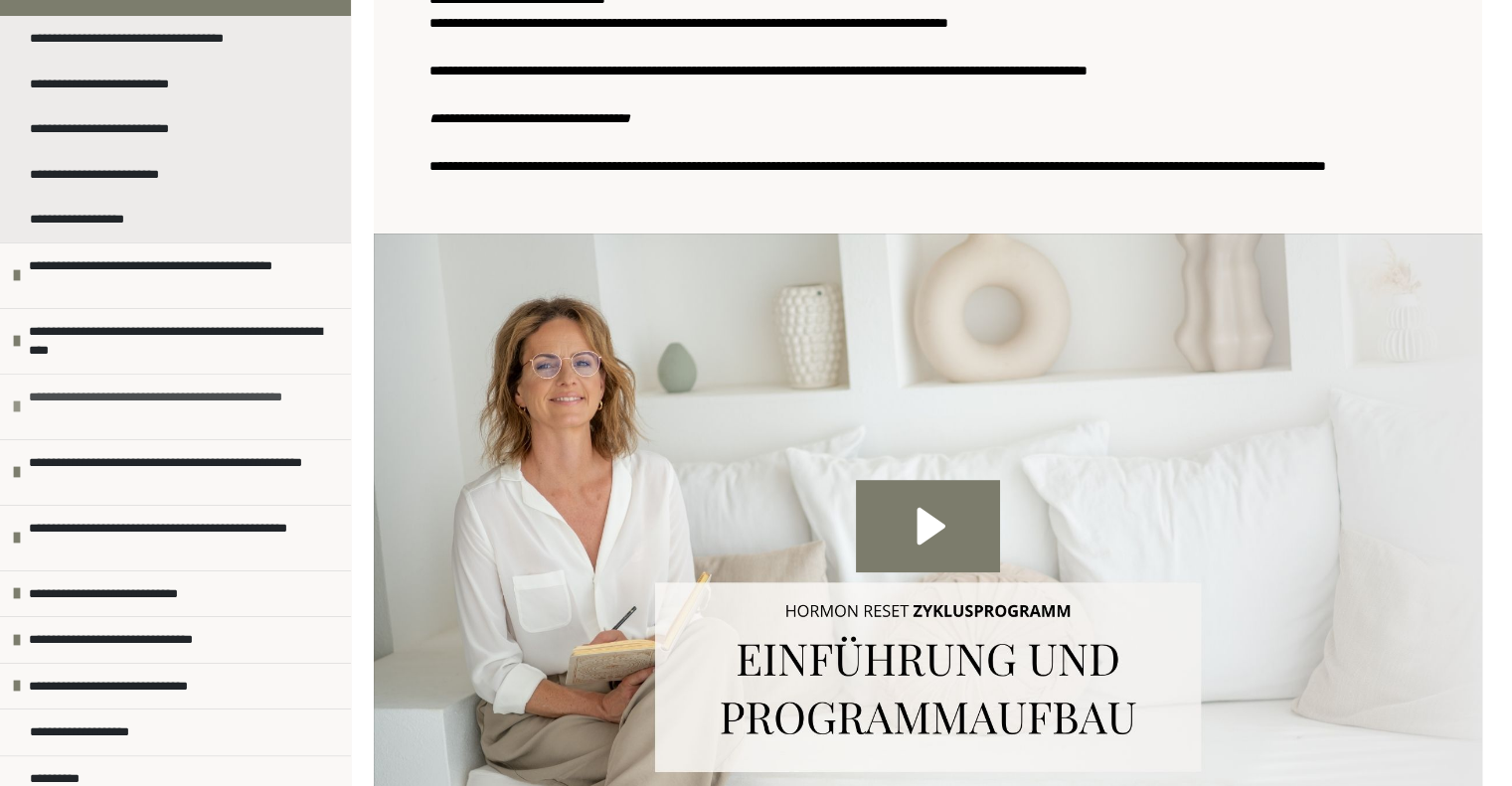 click on "**********" at bounding box center (177, 406) 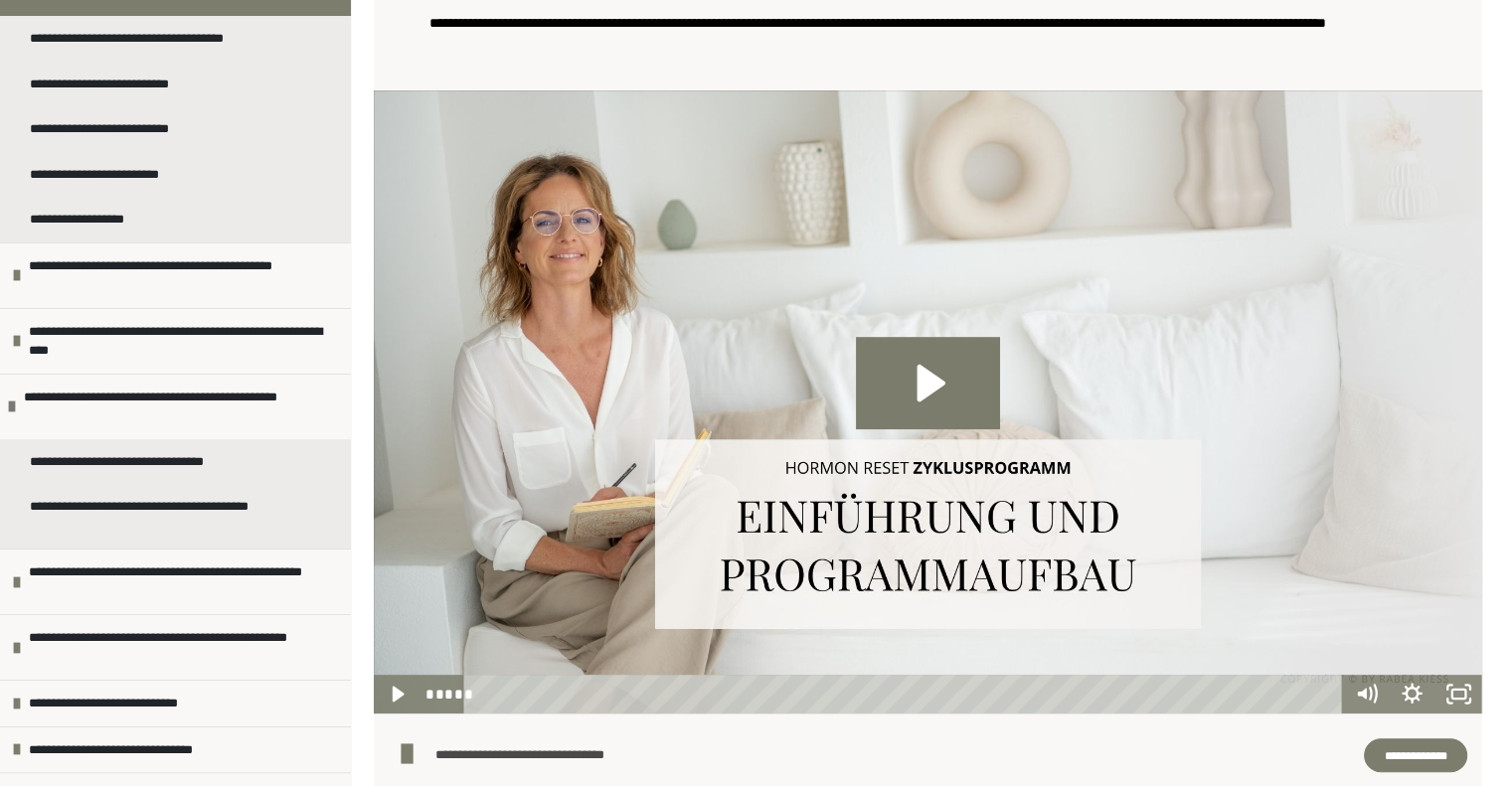 scroll, scrollTop: 910, scrollLeft: 0, axis: vertical 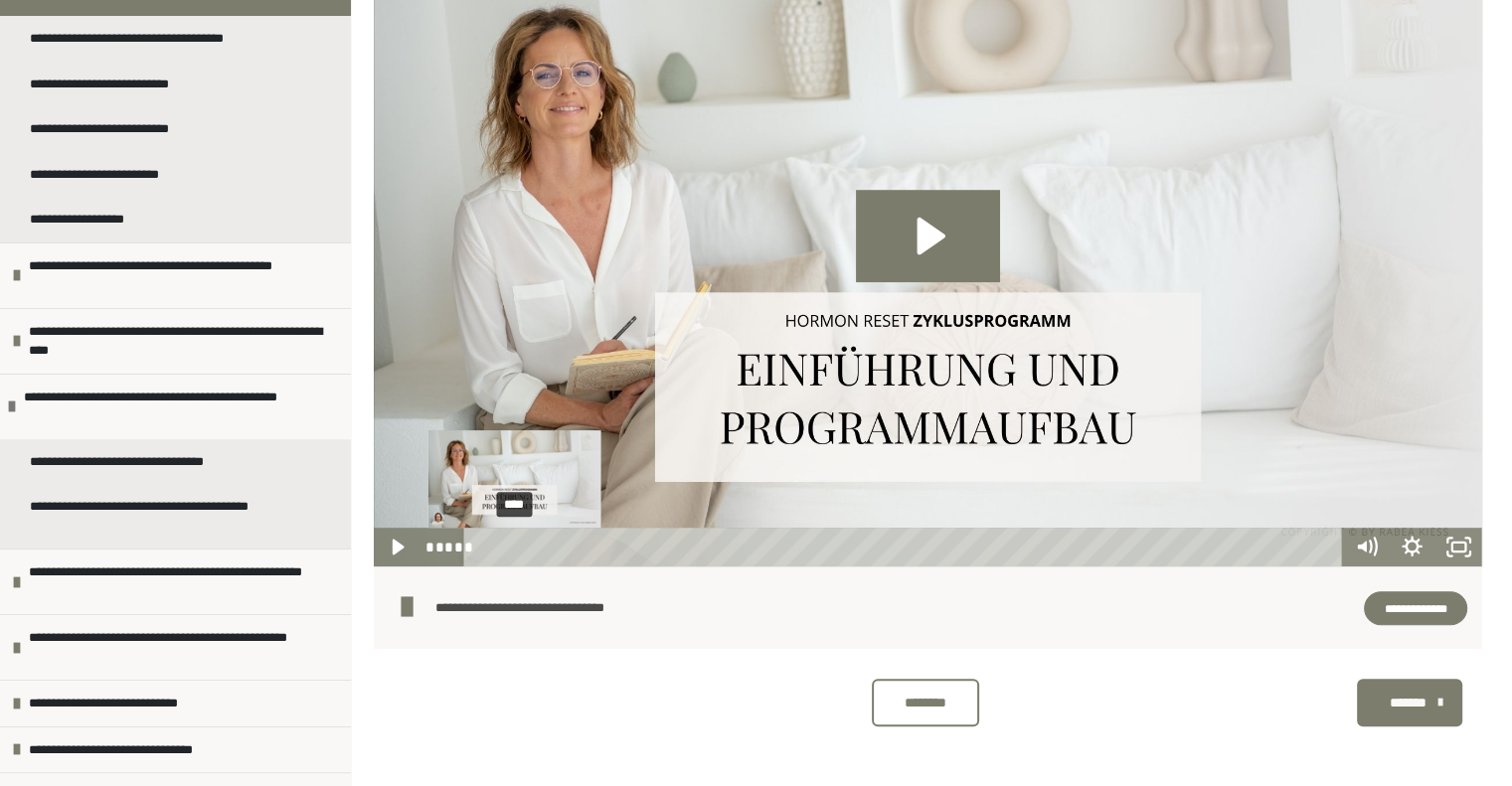 click on "****" at bounding box center [907, 547] 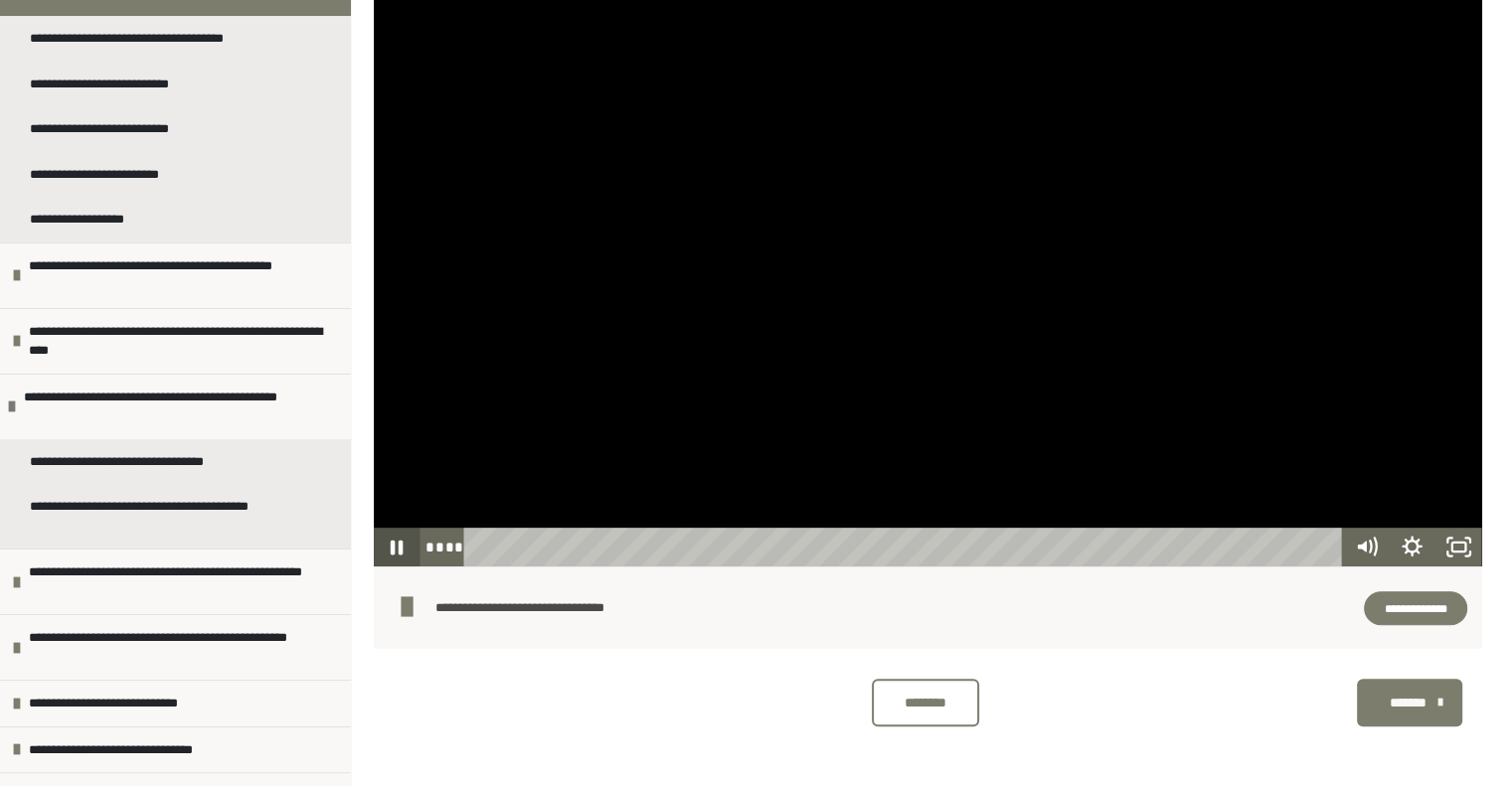 click 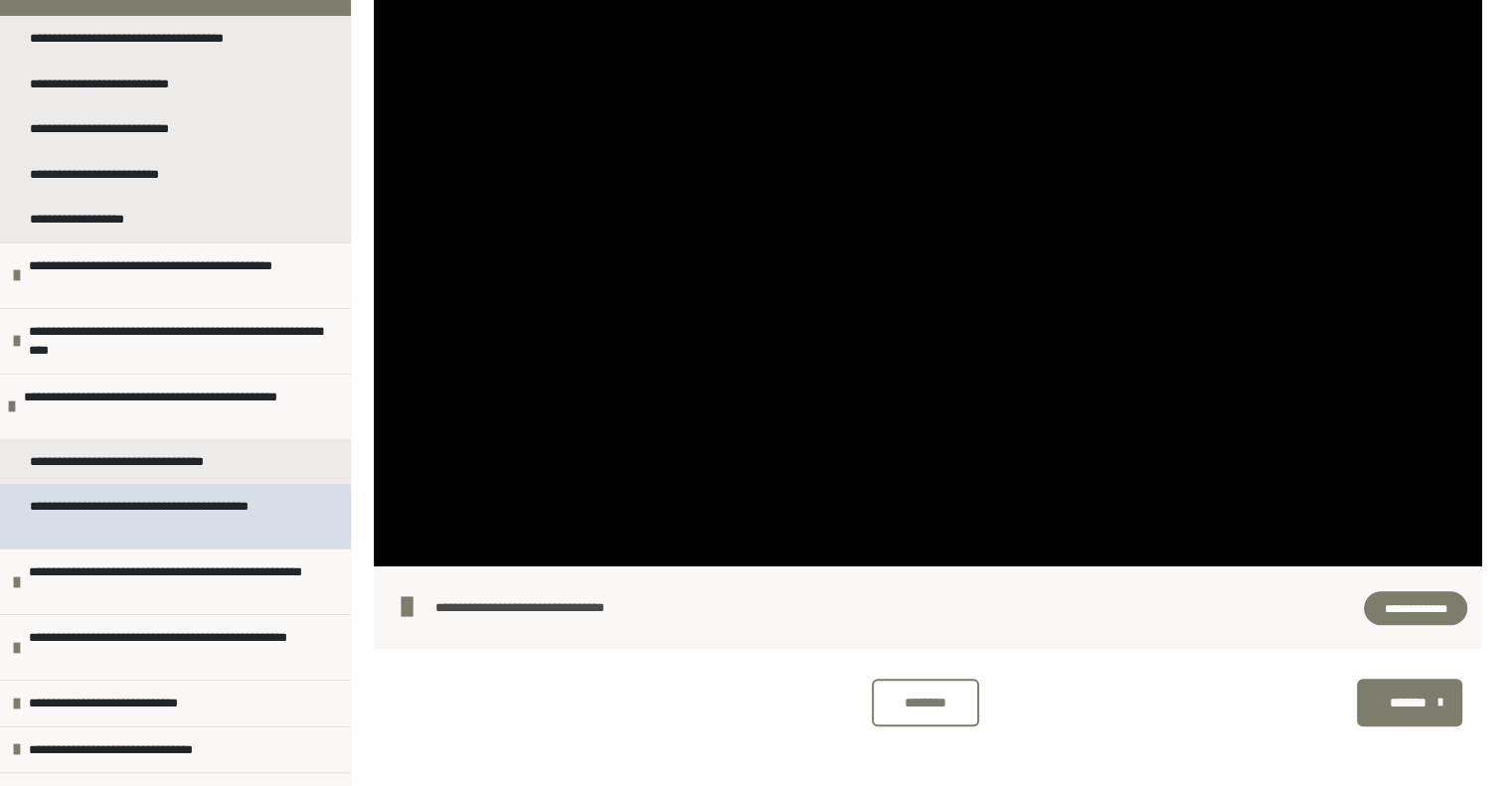 click on "**********" at bounding box center [160, 516] 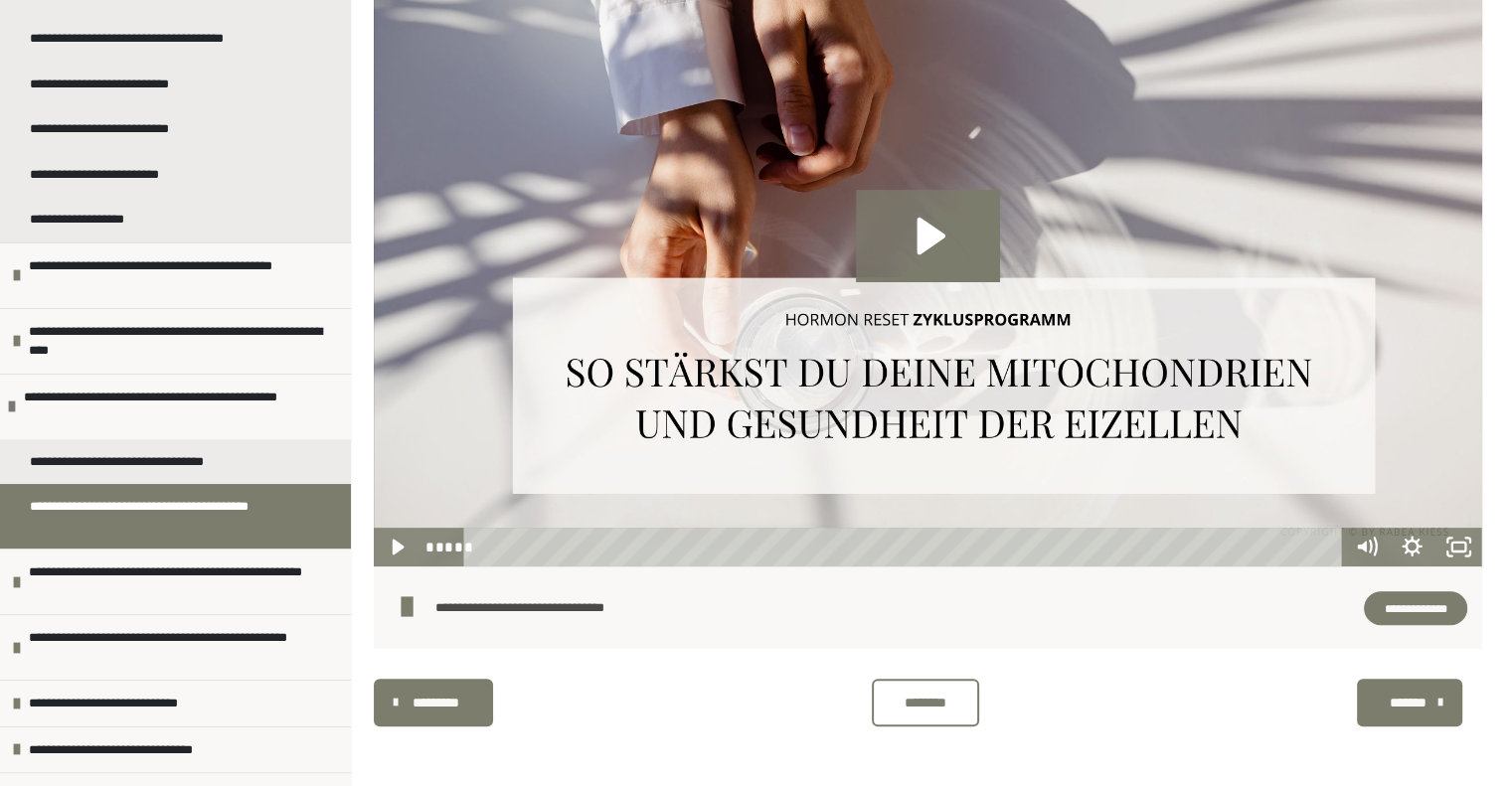 scroll, scrollTop: 624, scrollLeft: 0, axis: vertical 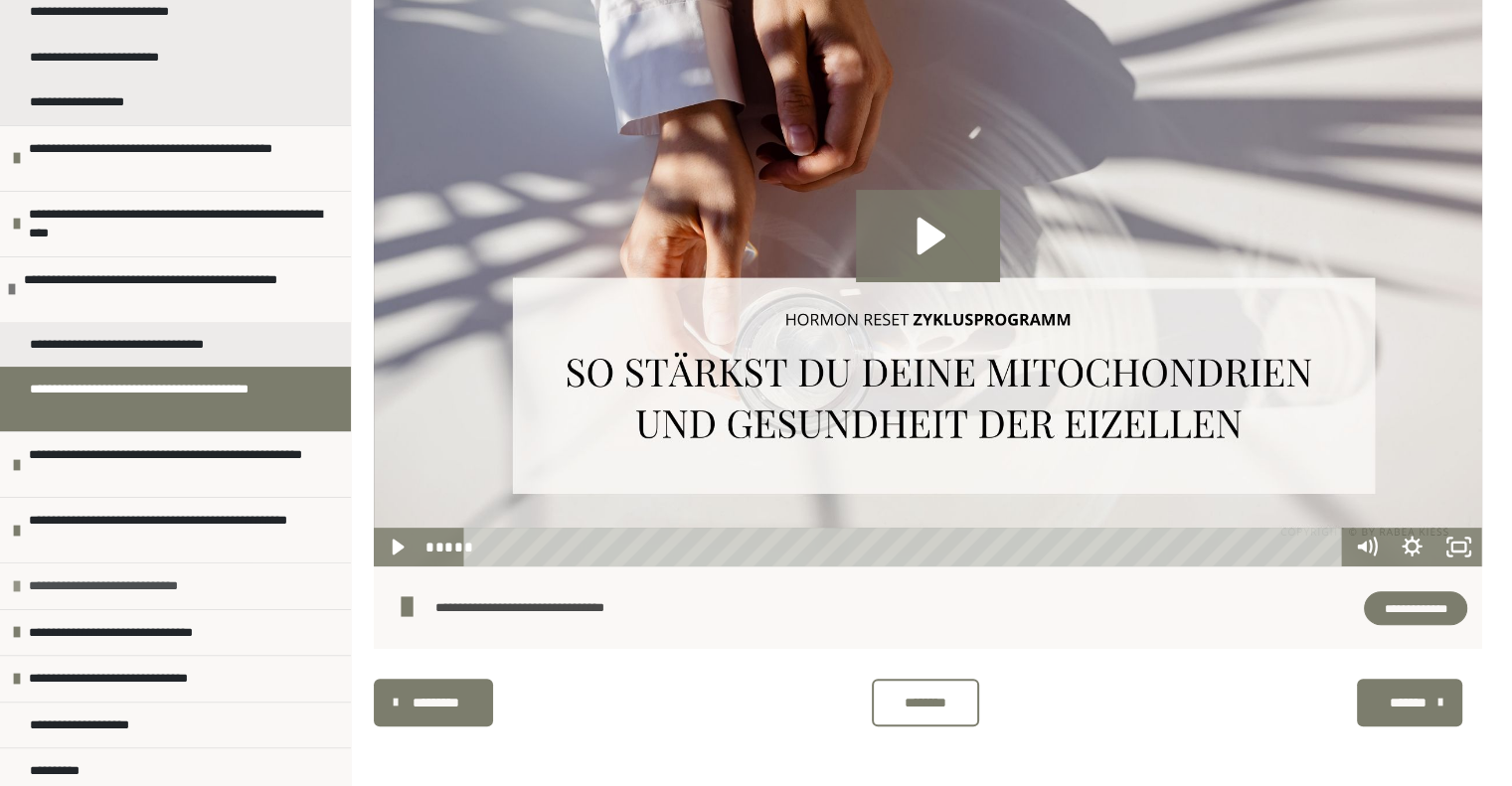 click on "**********" at bounding box center (131, 586) 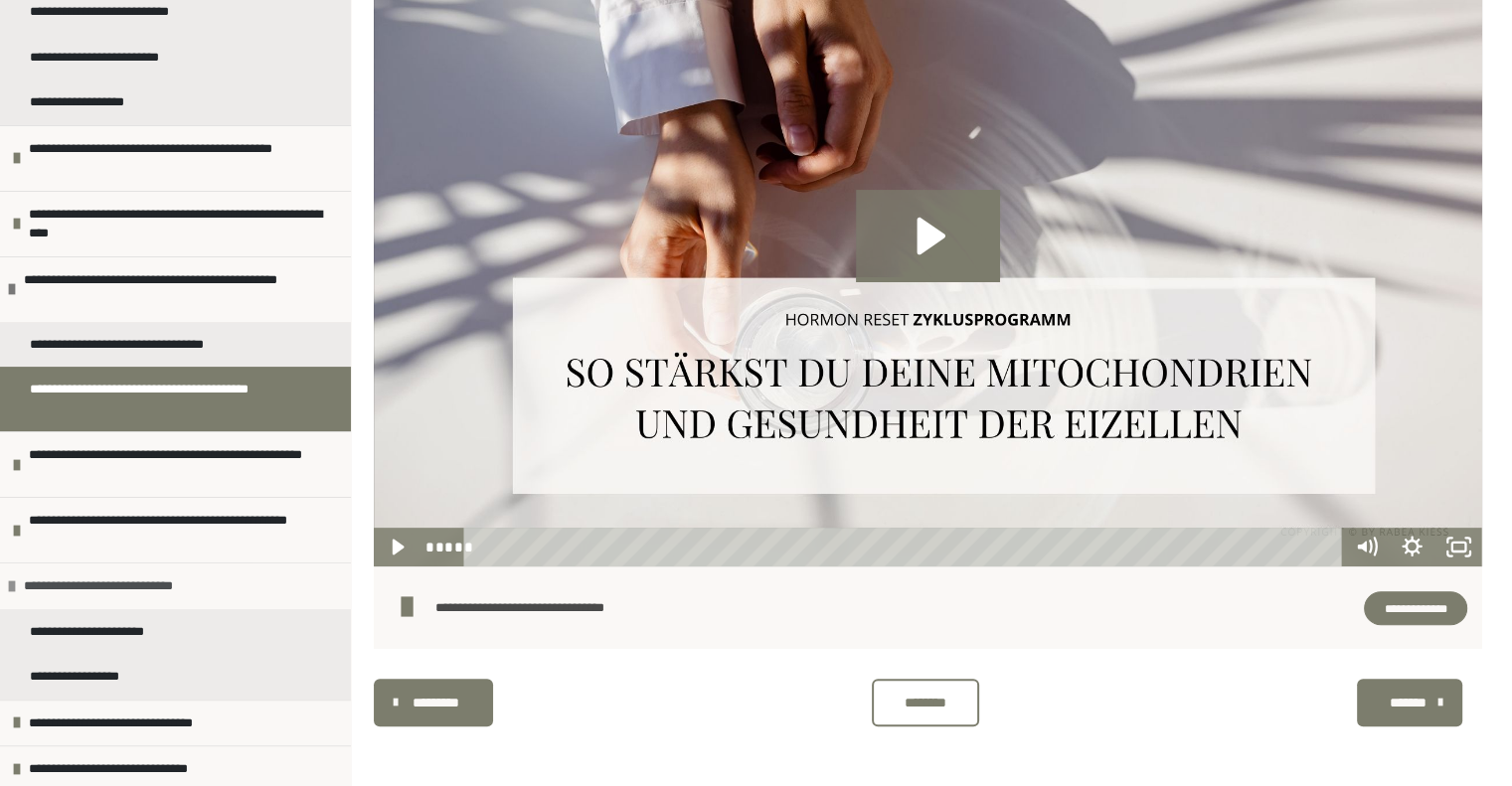 scroll, scrollTop: 406, scrollLeft: 0, axis: vertical 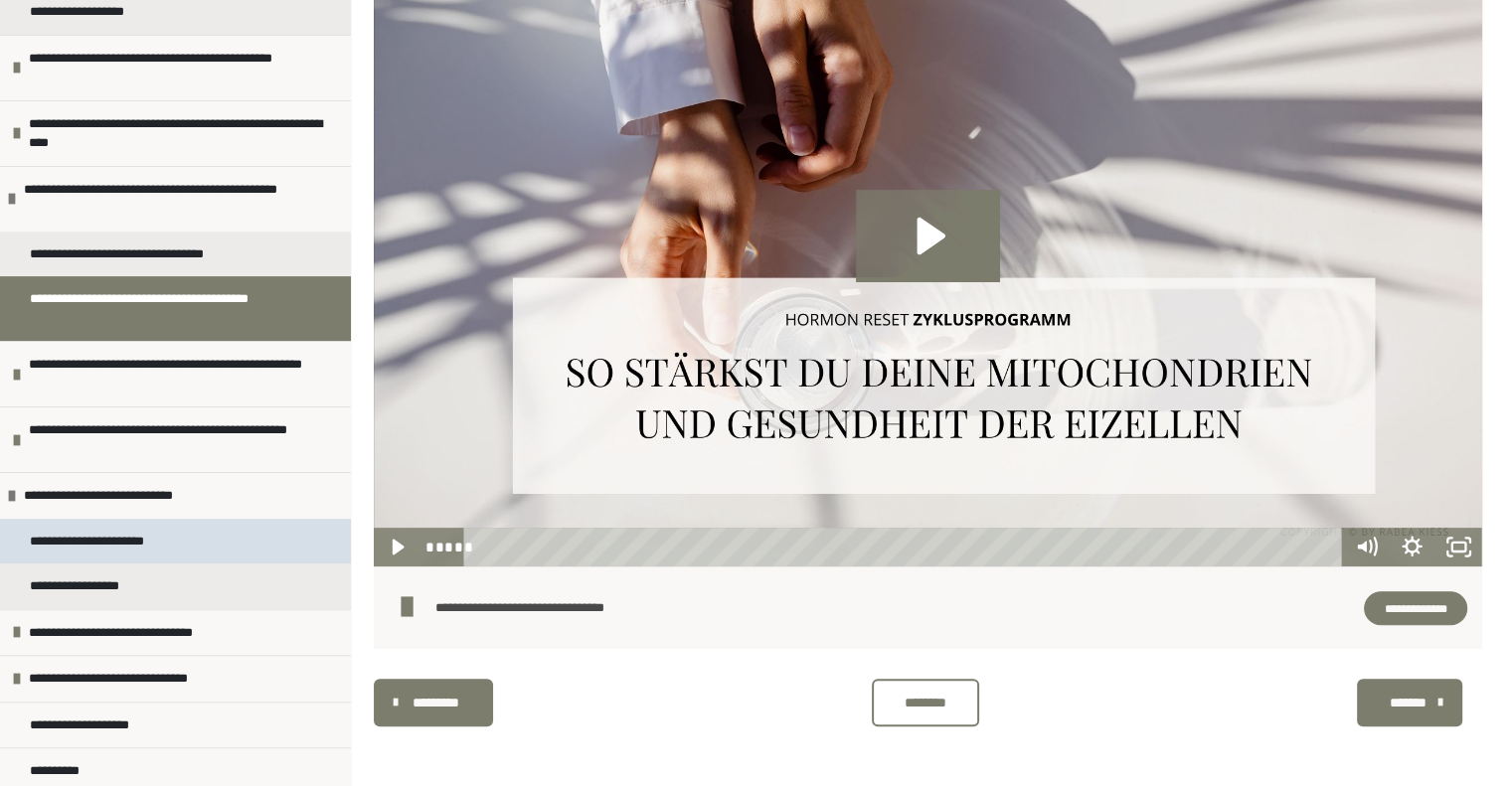 click on "**********" at bounding box center [104, 542] 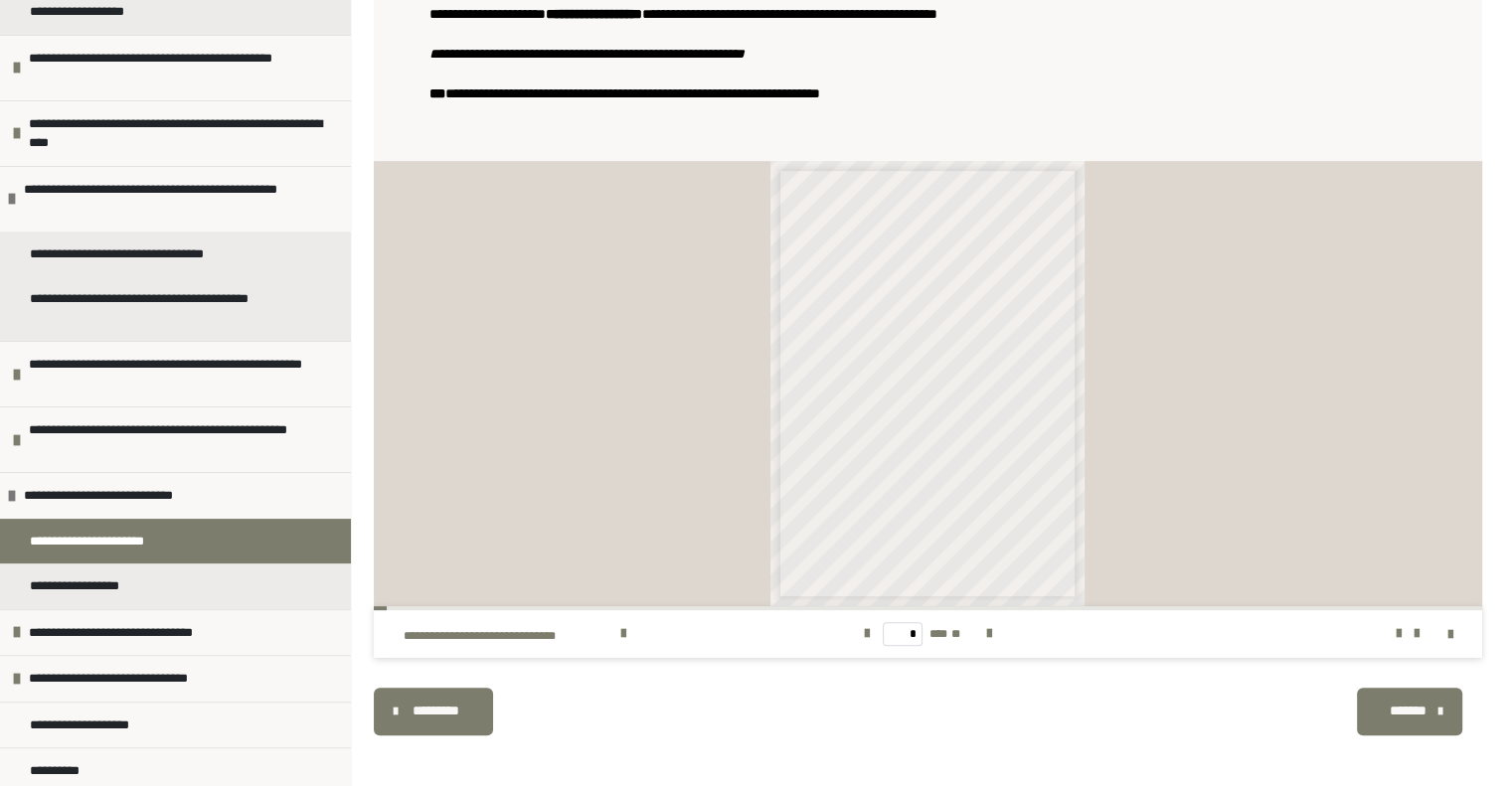 scroll, scrollTop: 739, scrollLeft: 0, axis: vertical 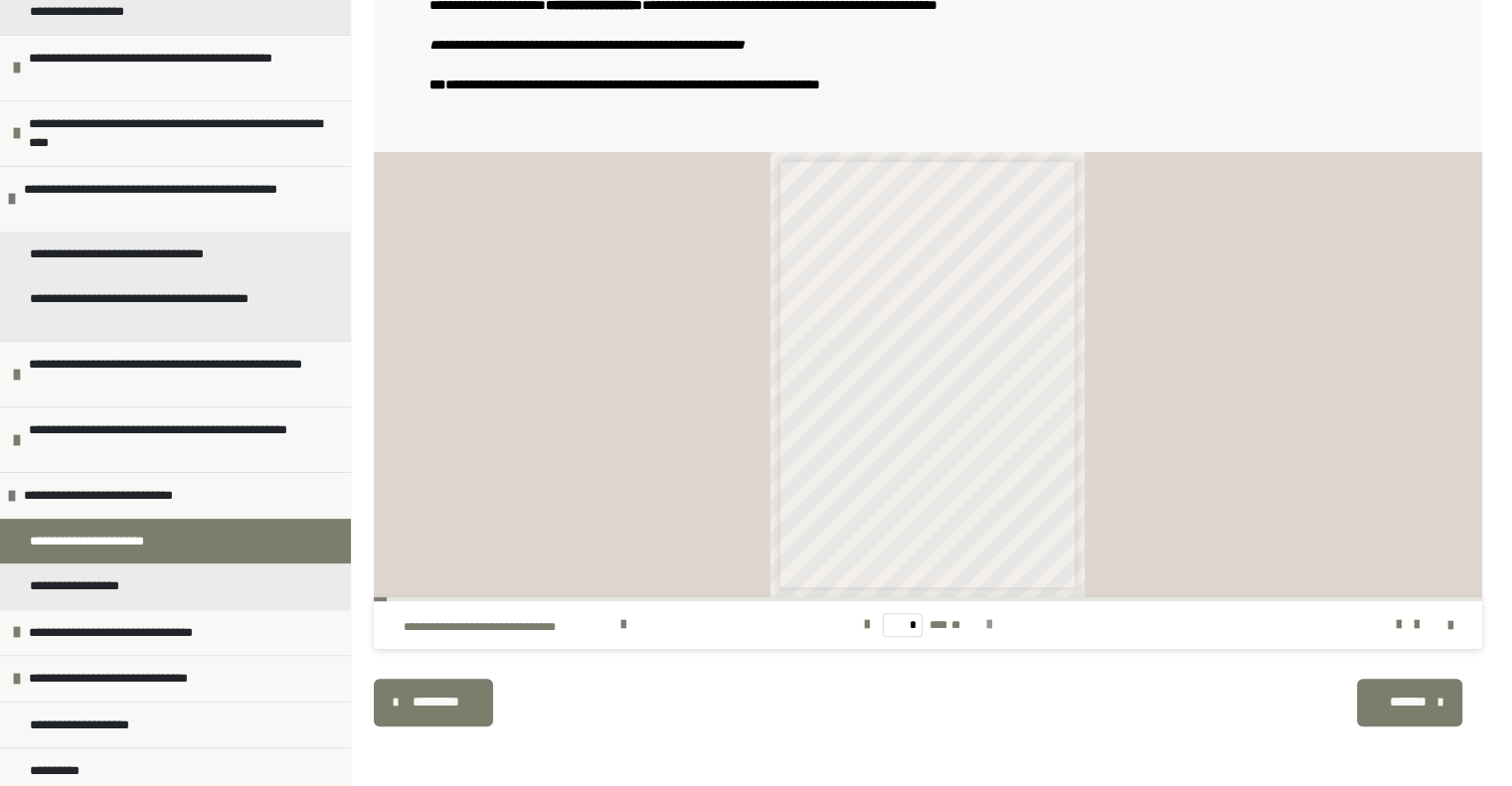 click at bounding box center [989, 625] 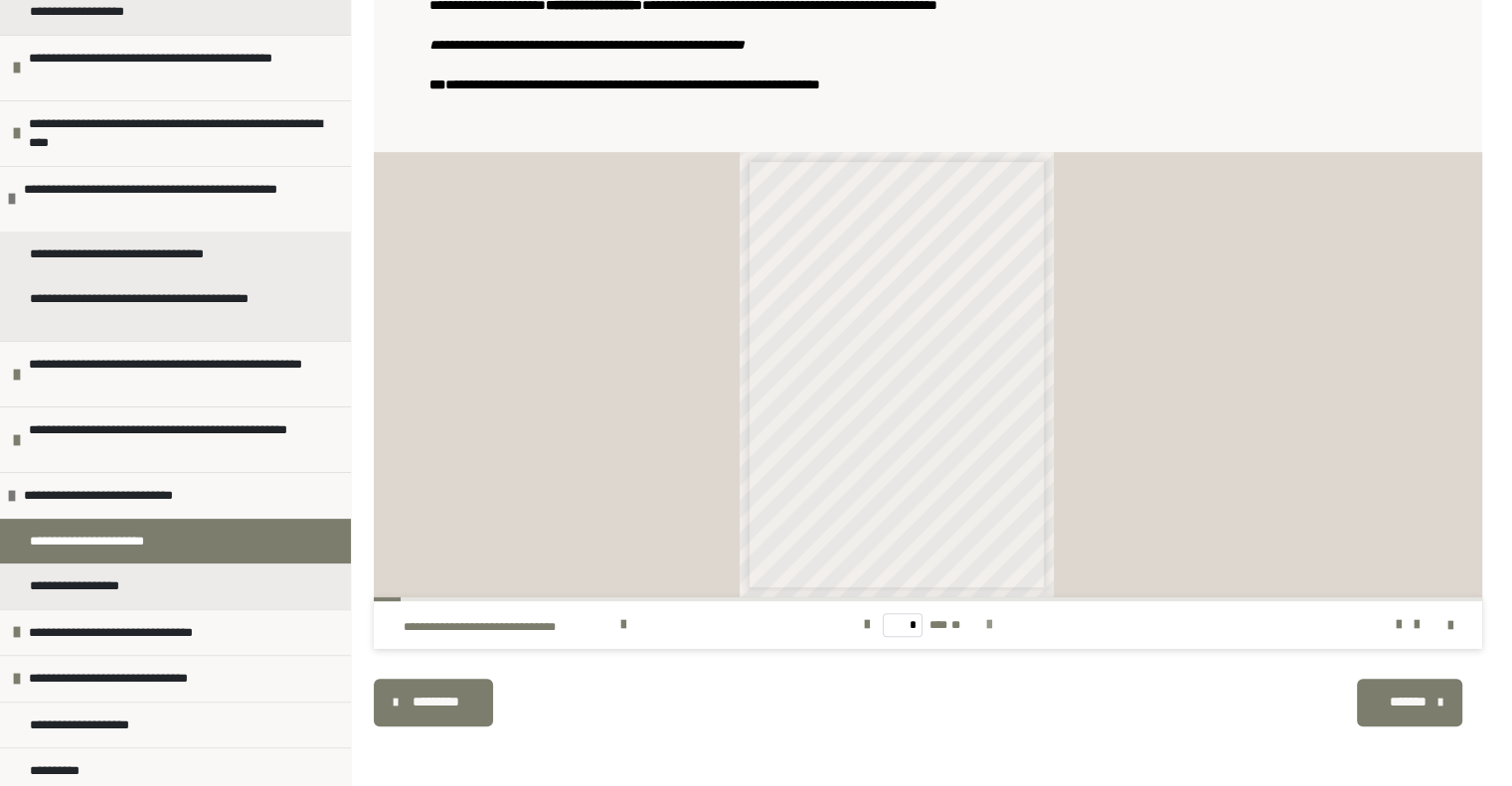 click at bounding box center (989, 625) 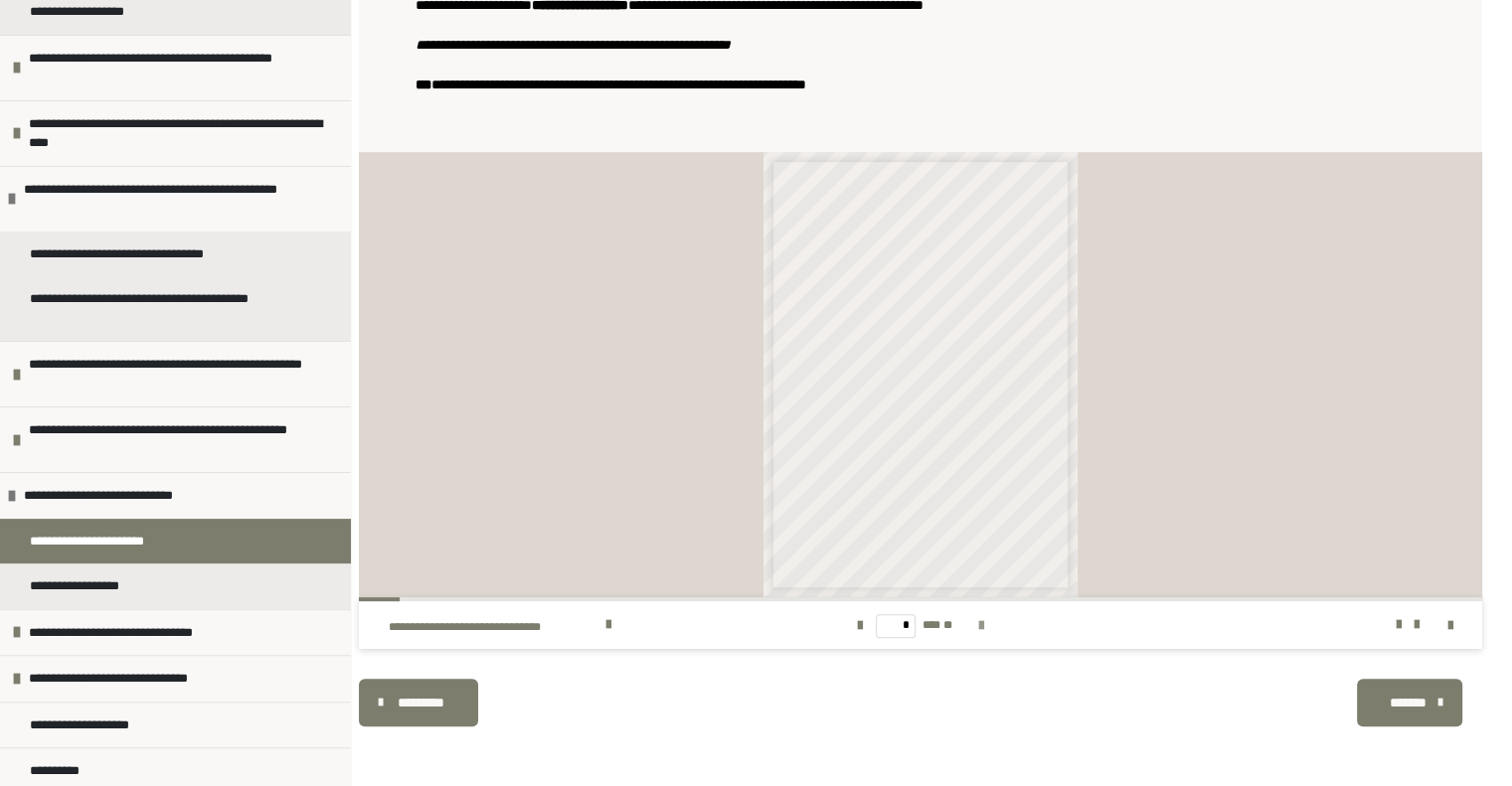 scroll, scrollTop: 694, scrollLeft: 0, axis: vertical 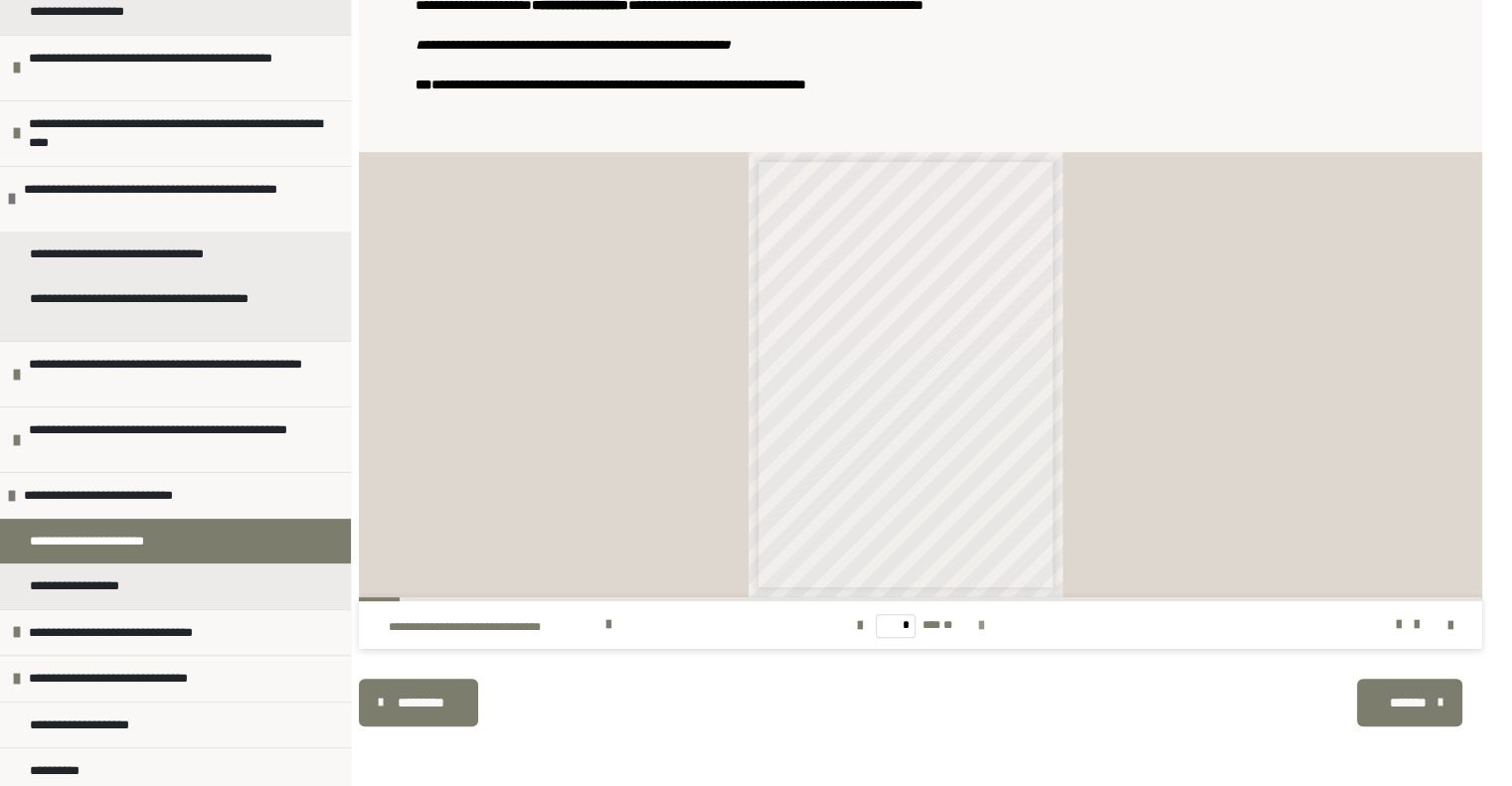 click on "* *** **" at bounding box center [921, 625] 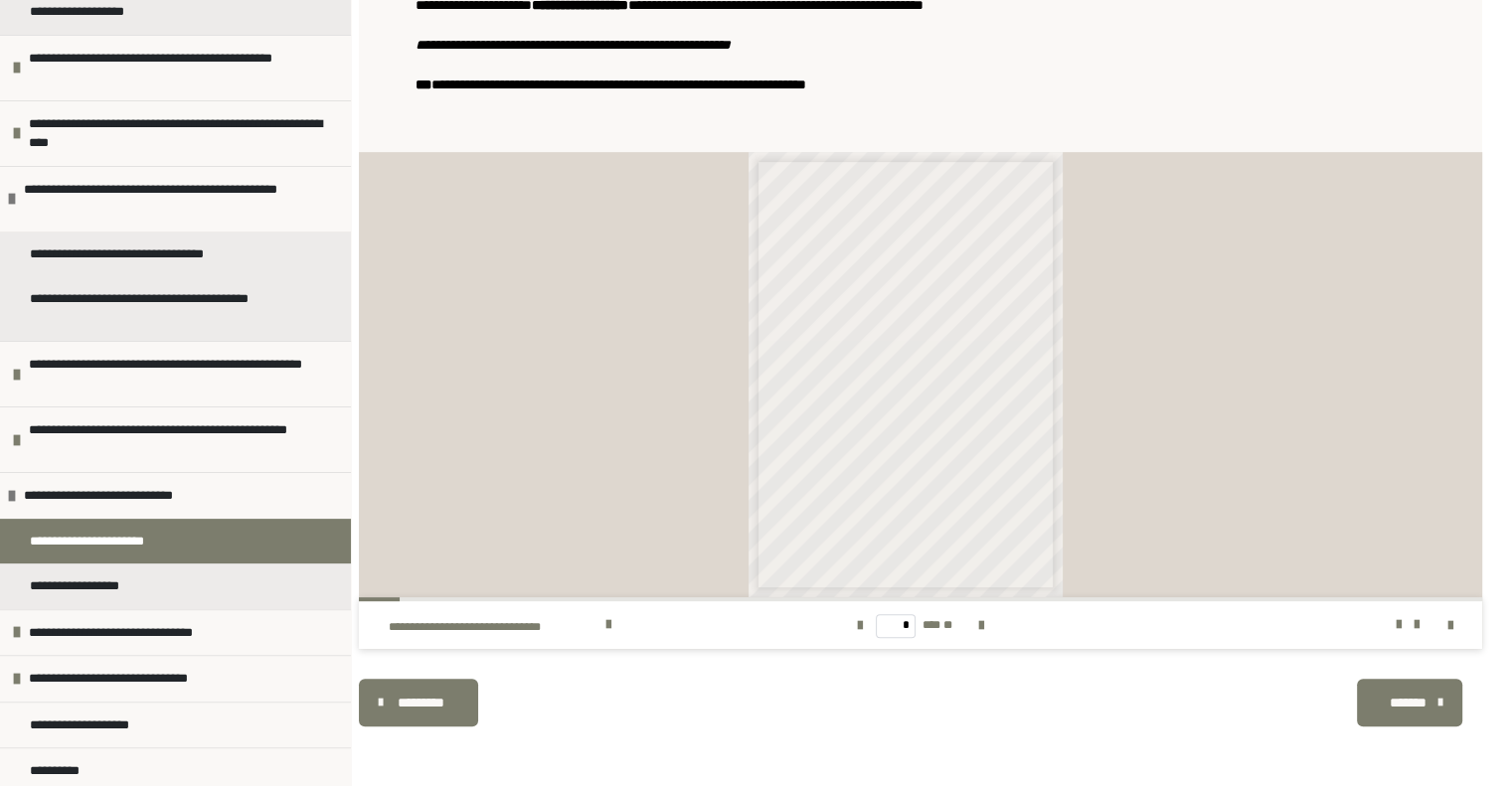 click on "* *** **" at bounding box center (921, 625) 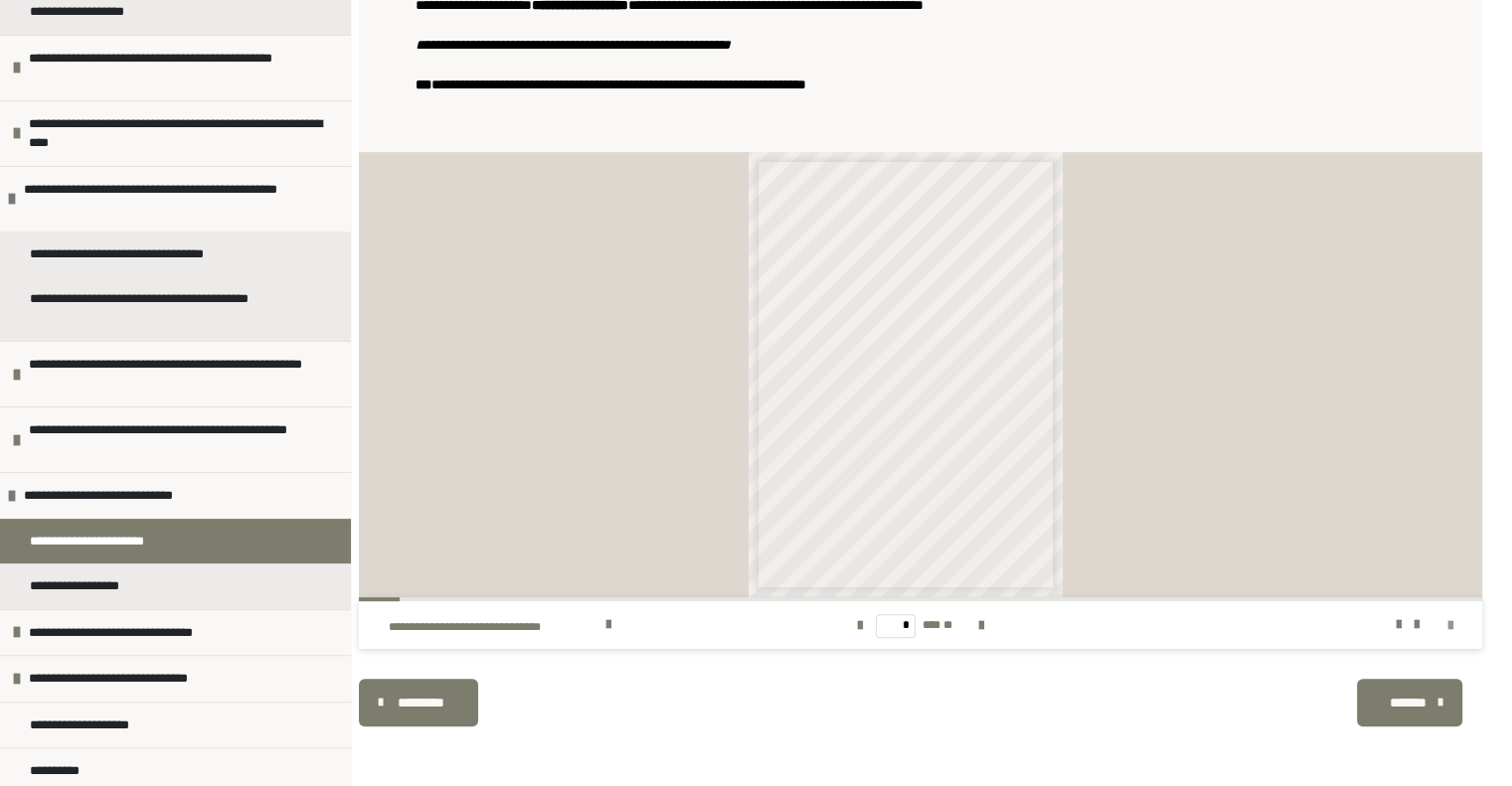 click at bounding box center [1450, 626] 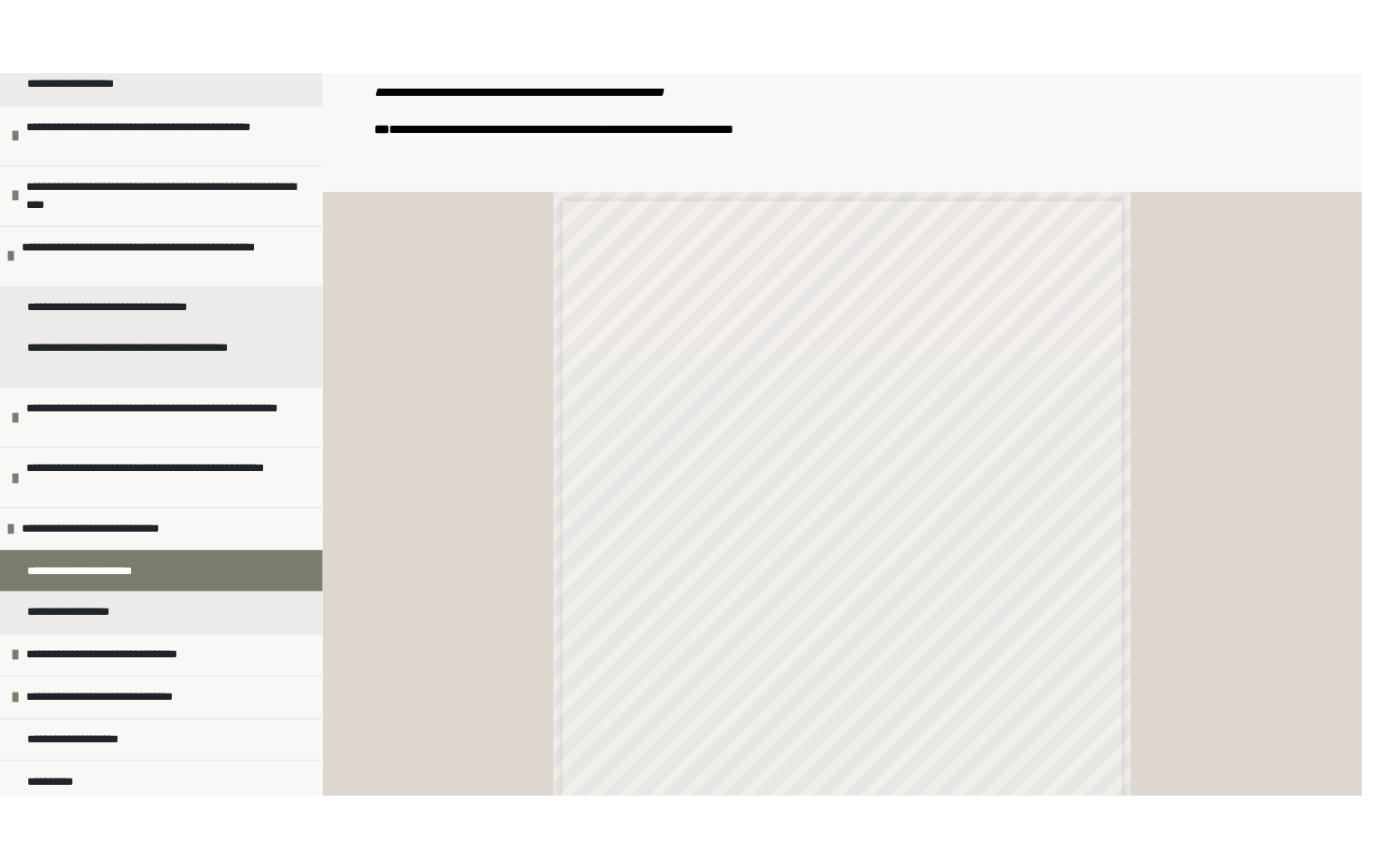 scroll, scrollTop: 477, scrollLeft: 0, axis: vertical 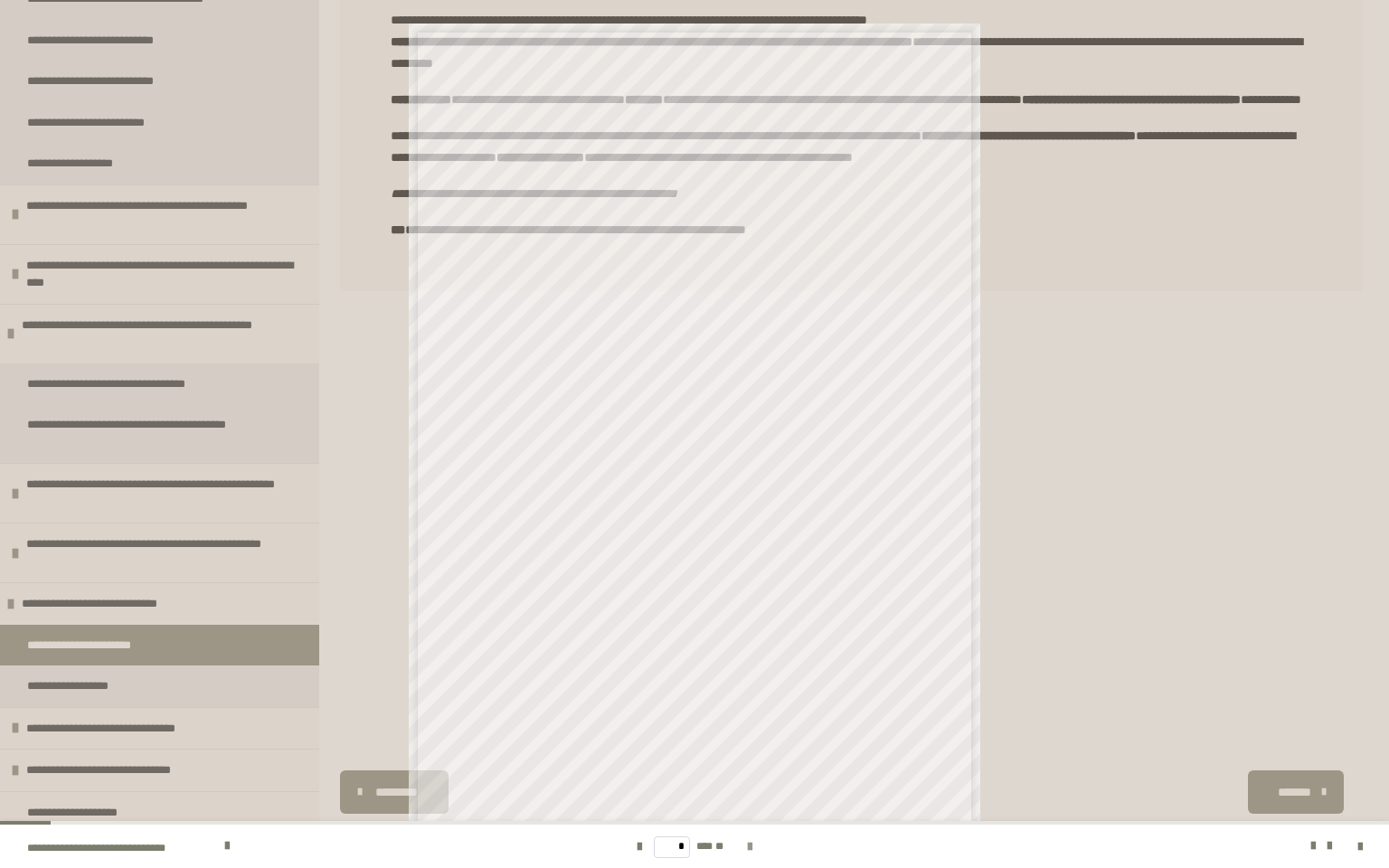click at bounding box center (750, 847) 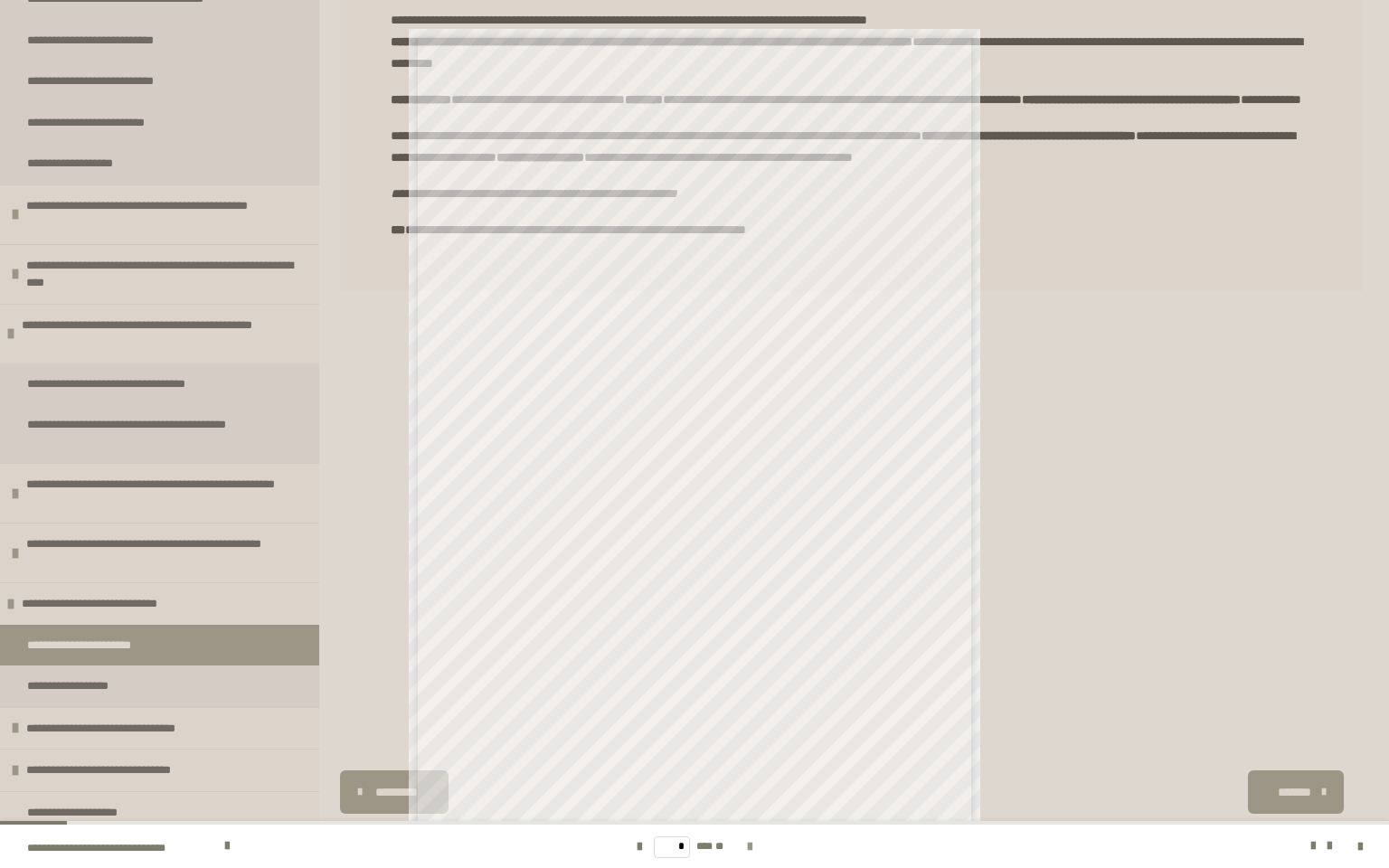 click at bounding box center [750, 847] 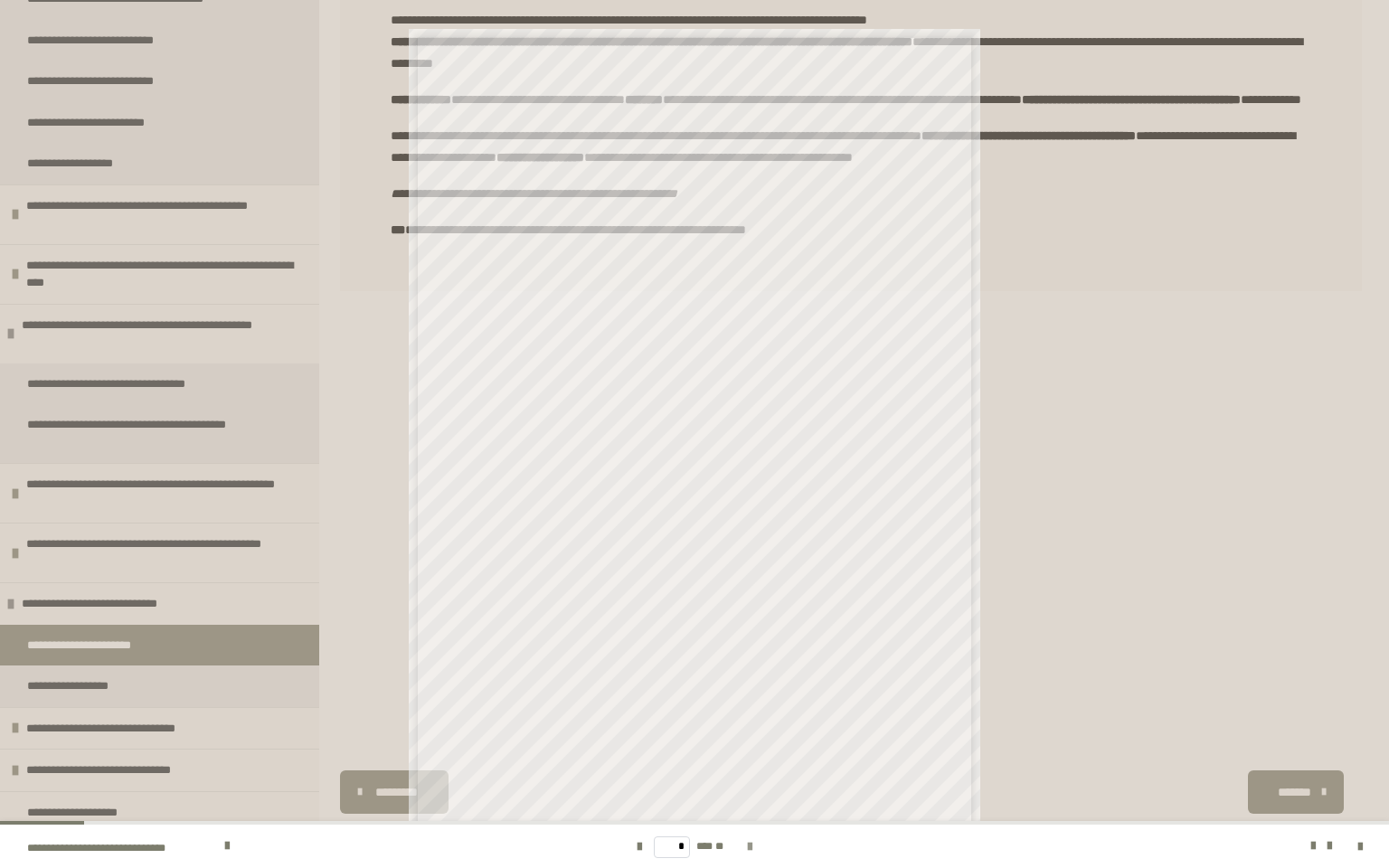 click at bounding box center (750, 847) 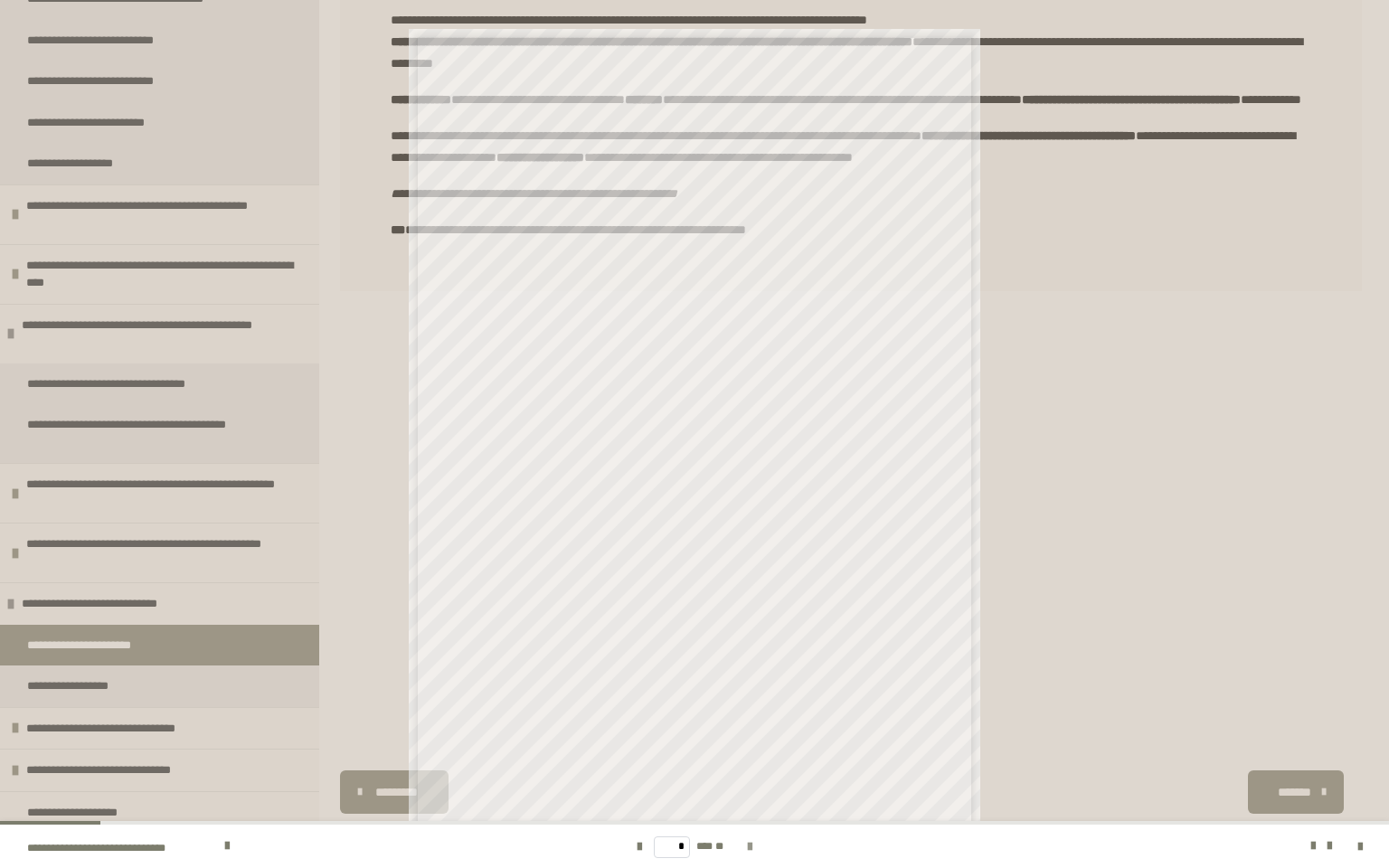 click at bounding box center (750, 847) 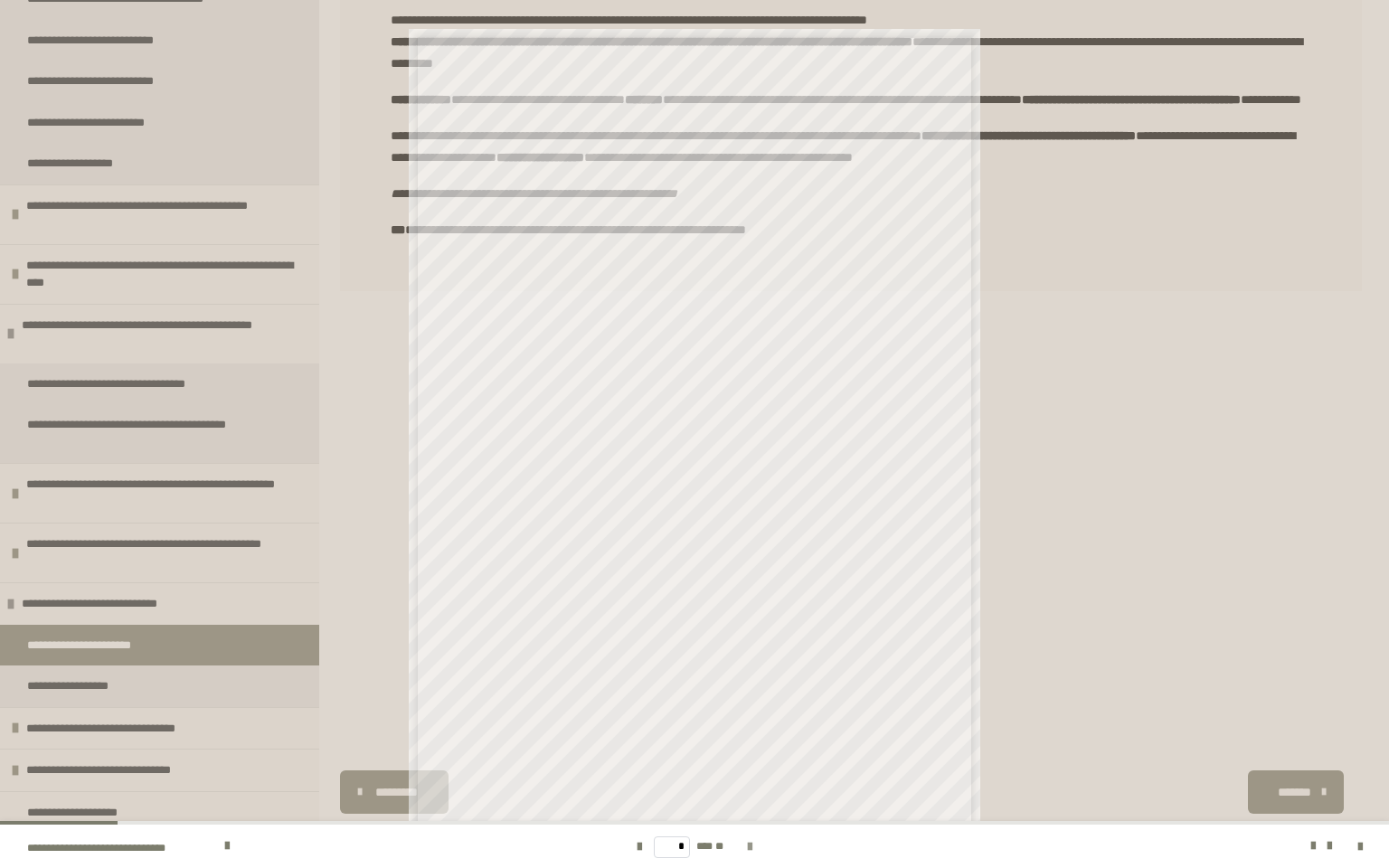click at bounding box center [750, 847] 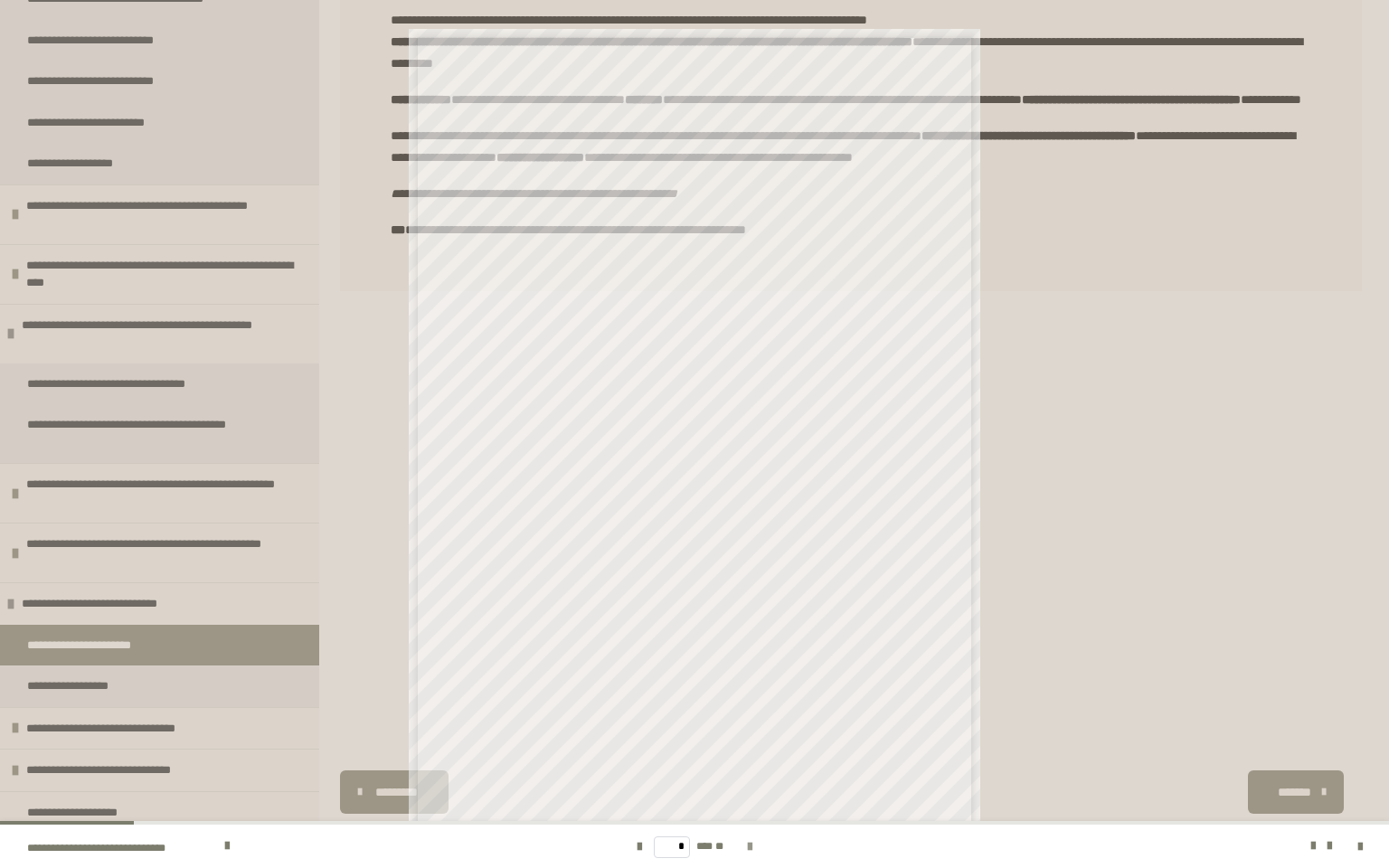 click at bounding box center [750, 847] 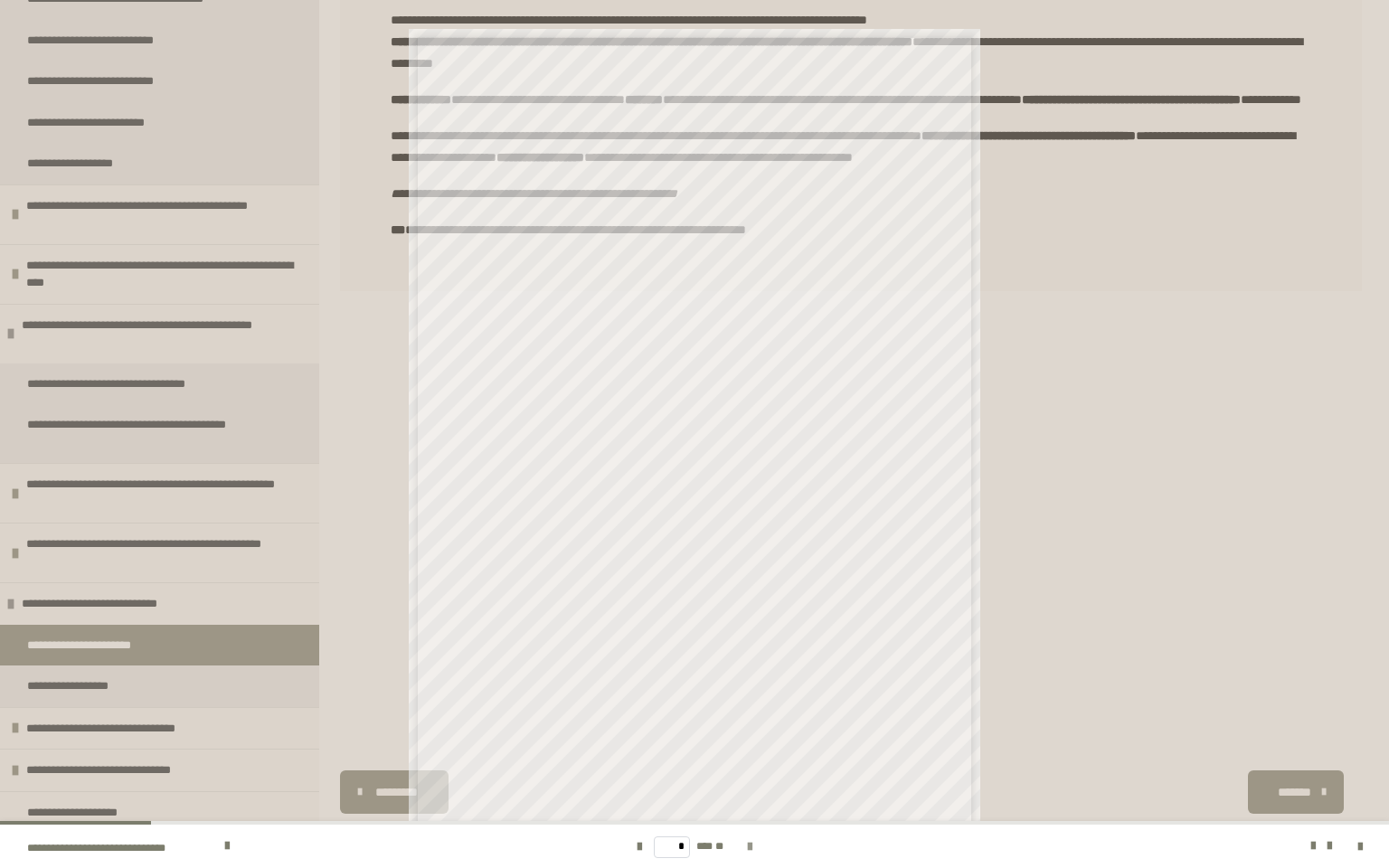 click at bounding box center (750, 847) 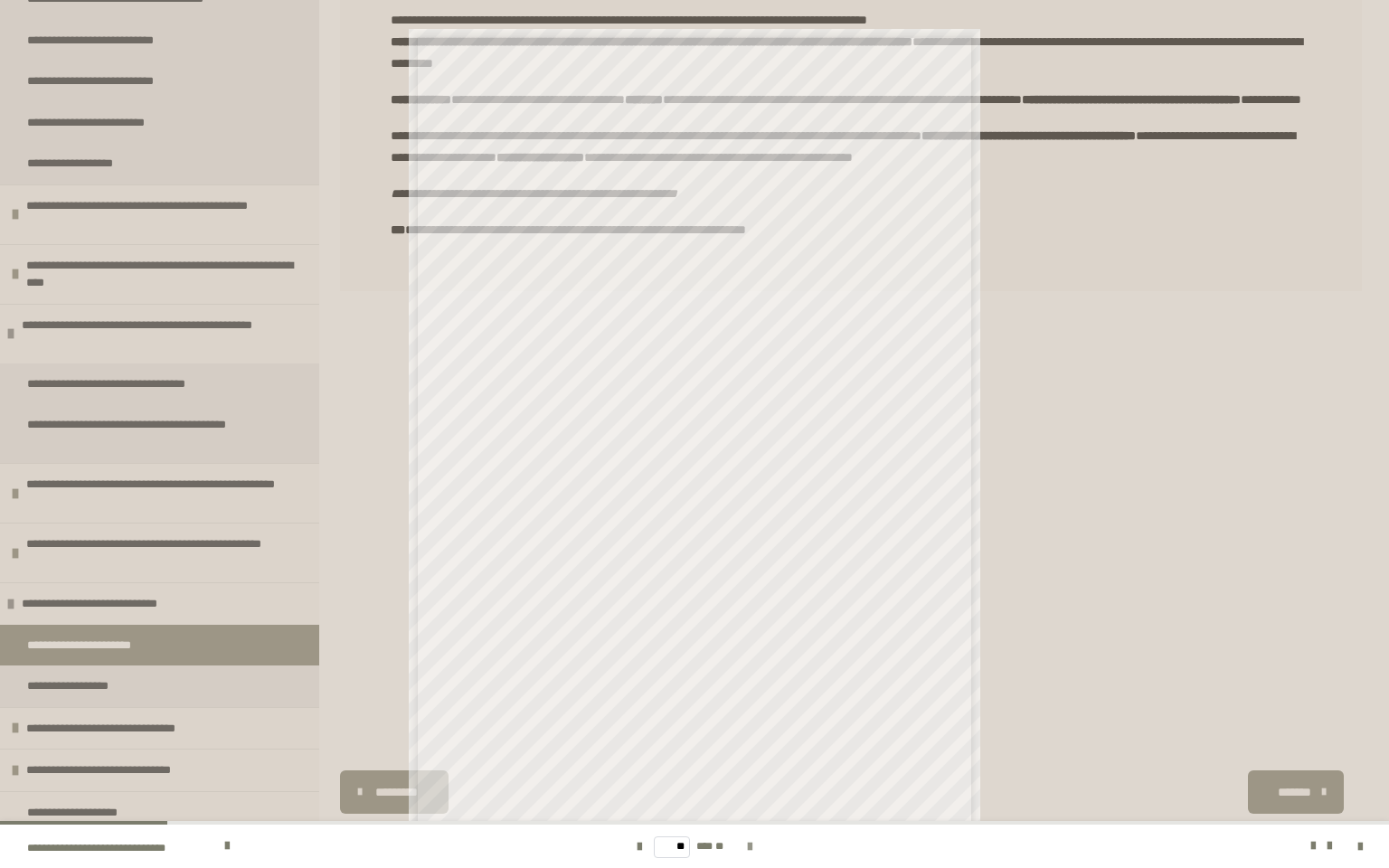 click at bounding box center [750, 847] 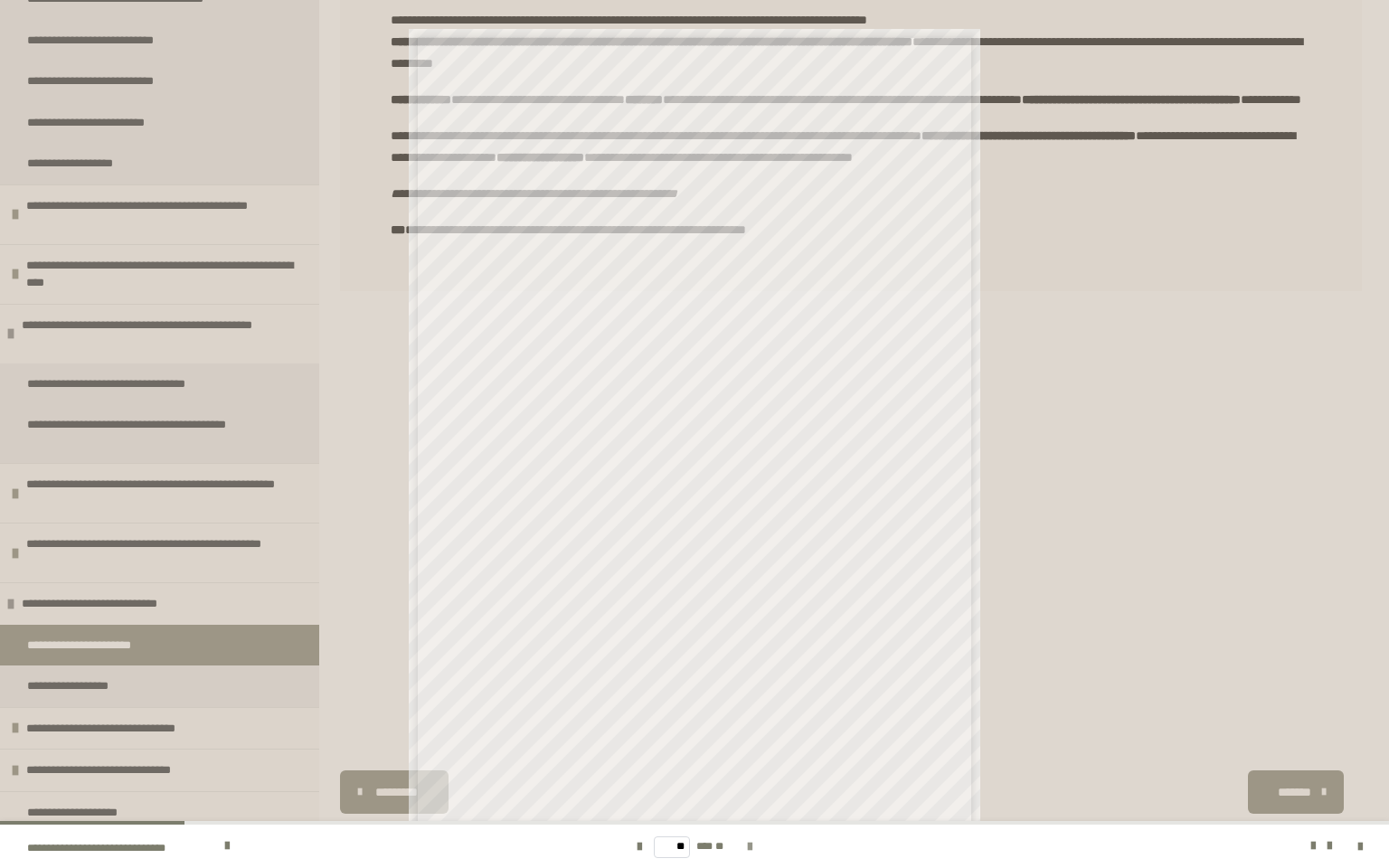 click at bounding box center [750, 847] 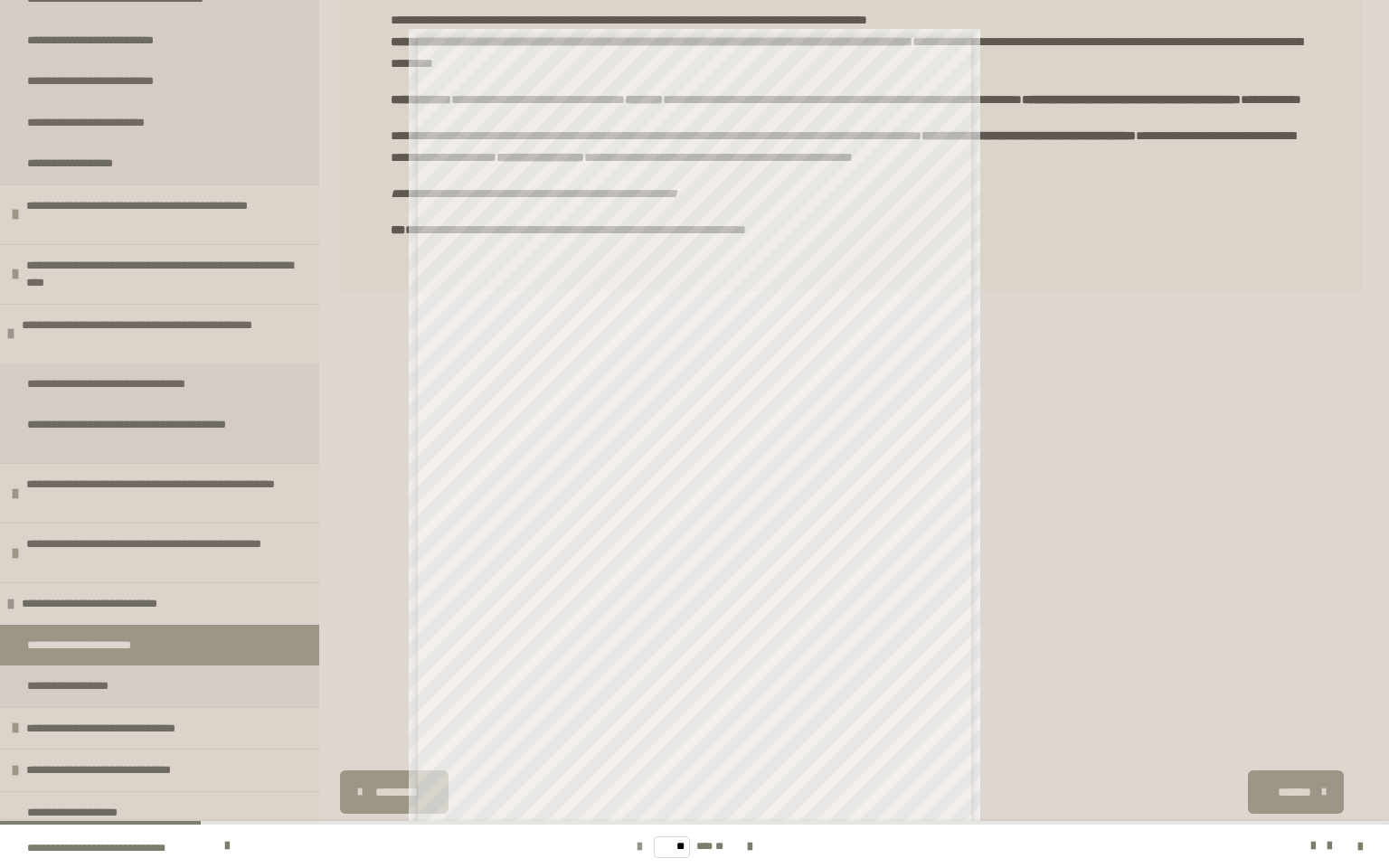 click at bounding box center (639, 847) 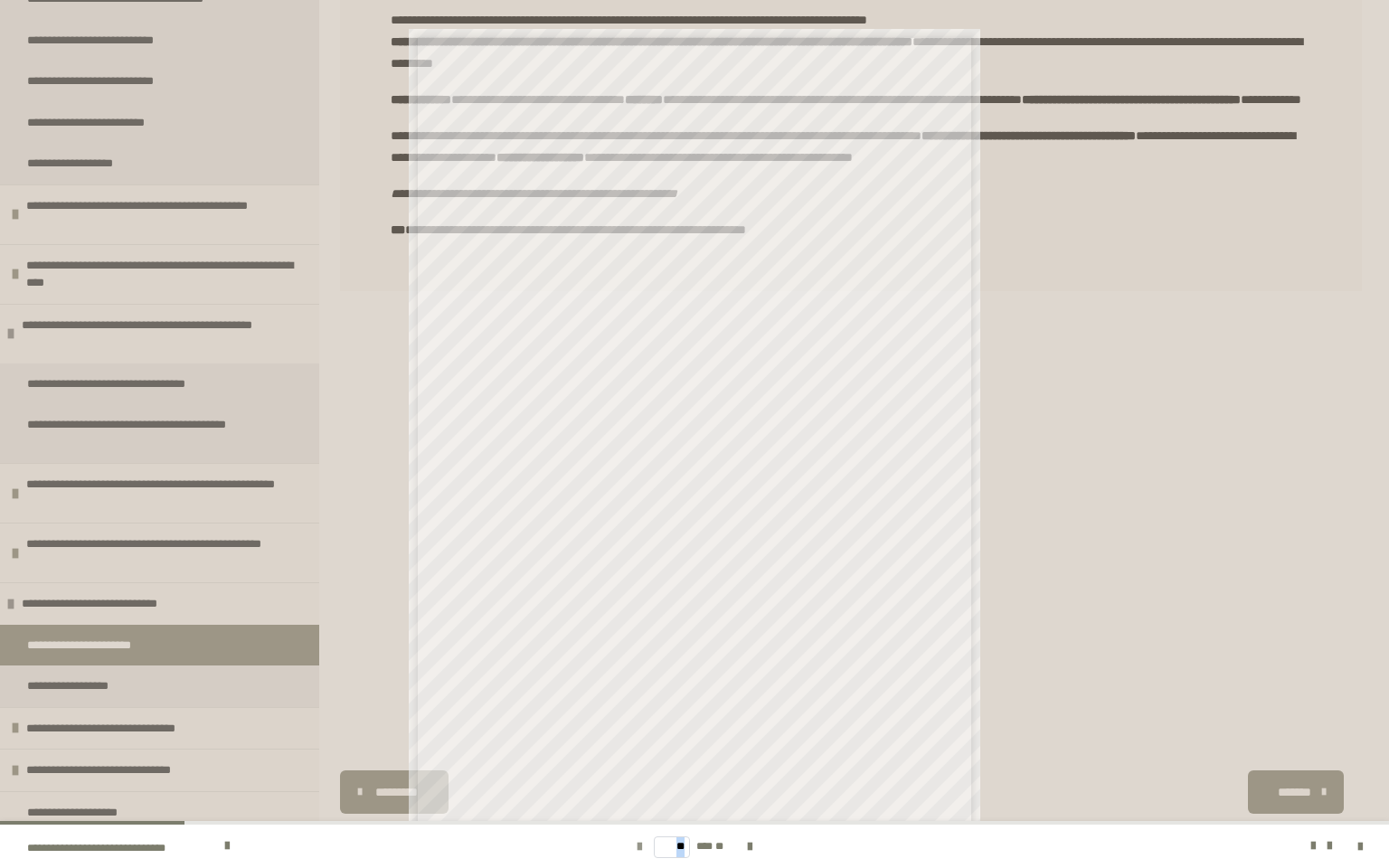 click at bounding box center [639, 847] 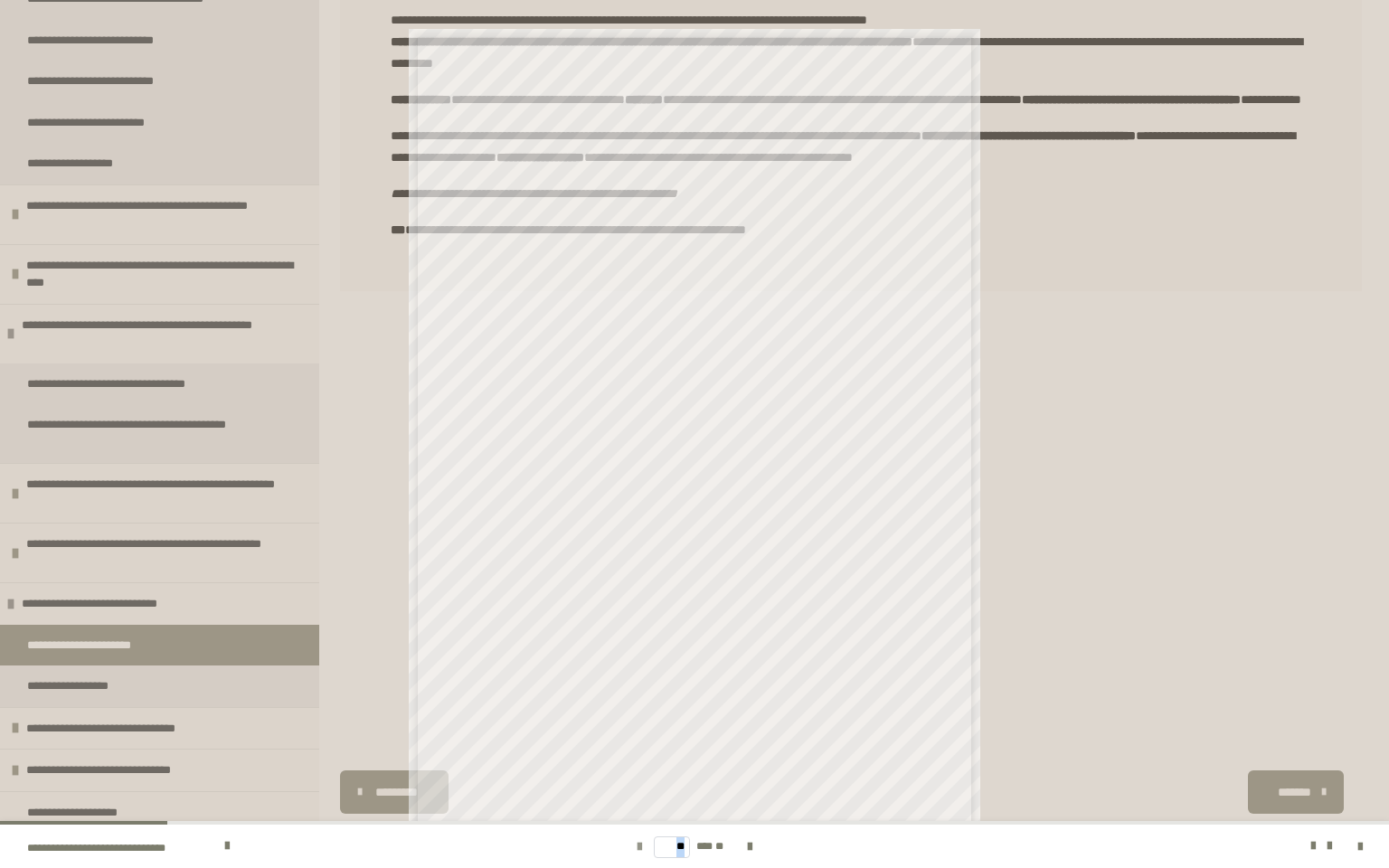 click at bounding box center (639, 847) 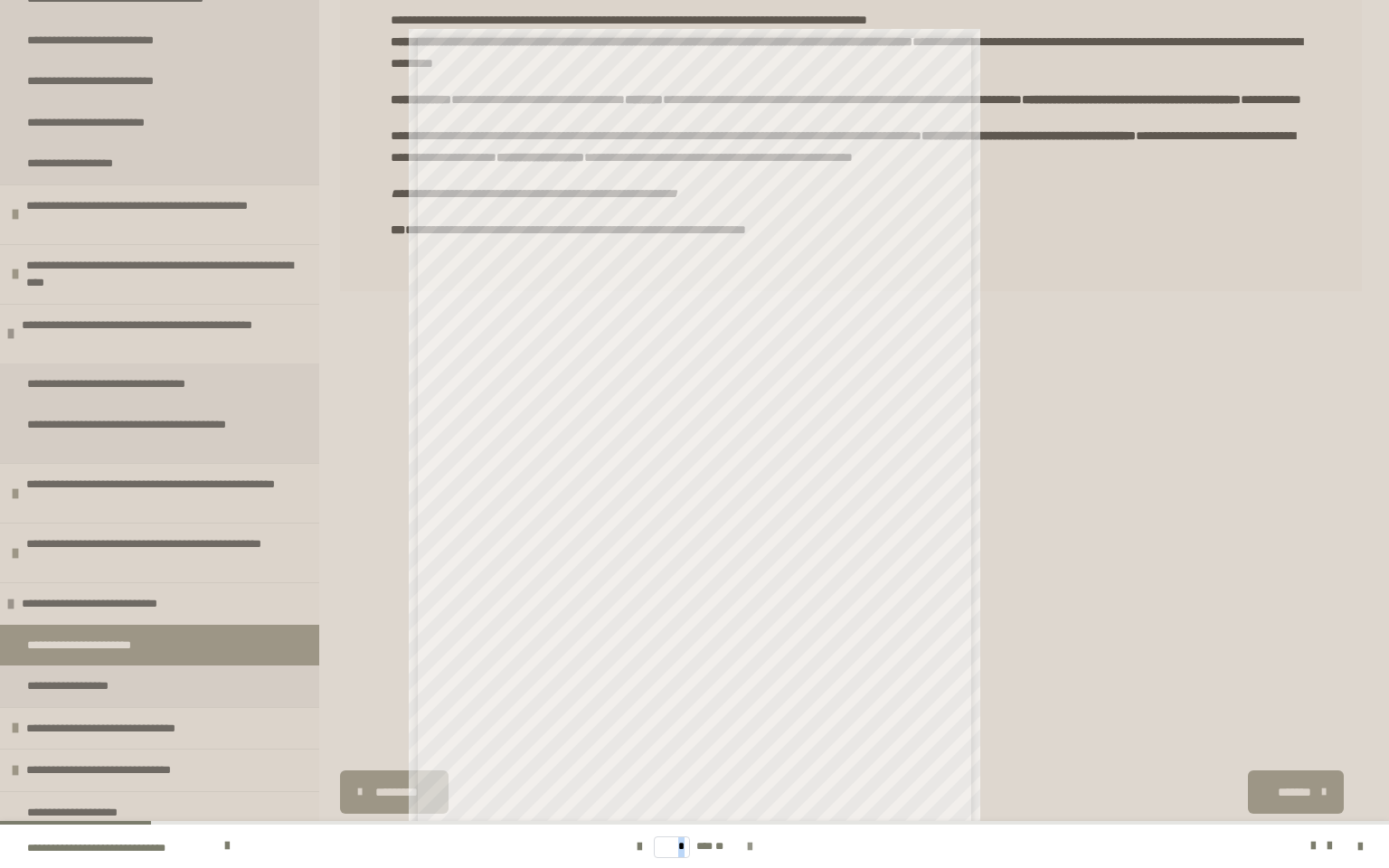 click at bounding box center [750, 847] 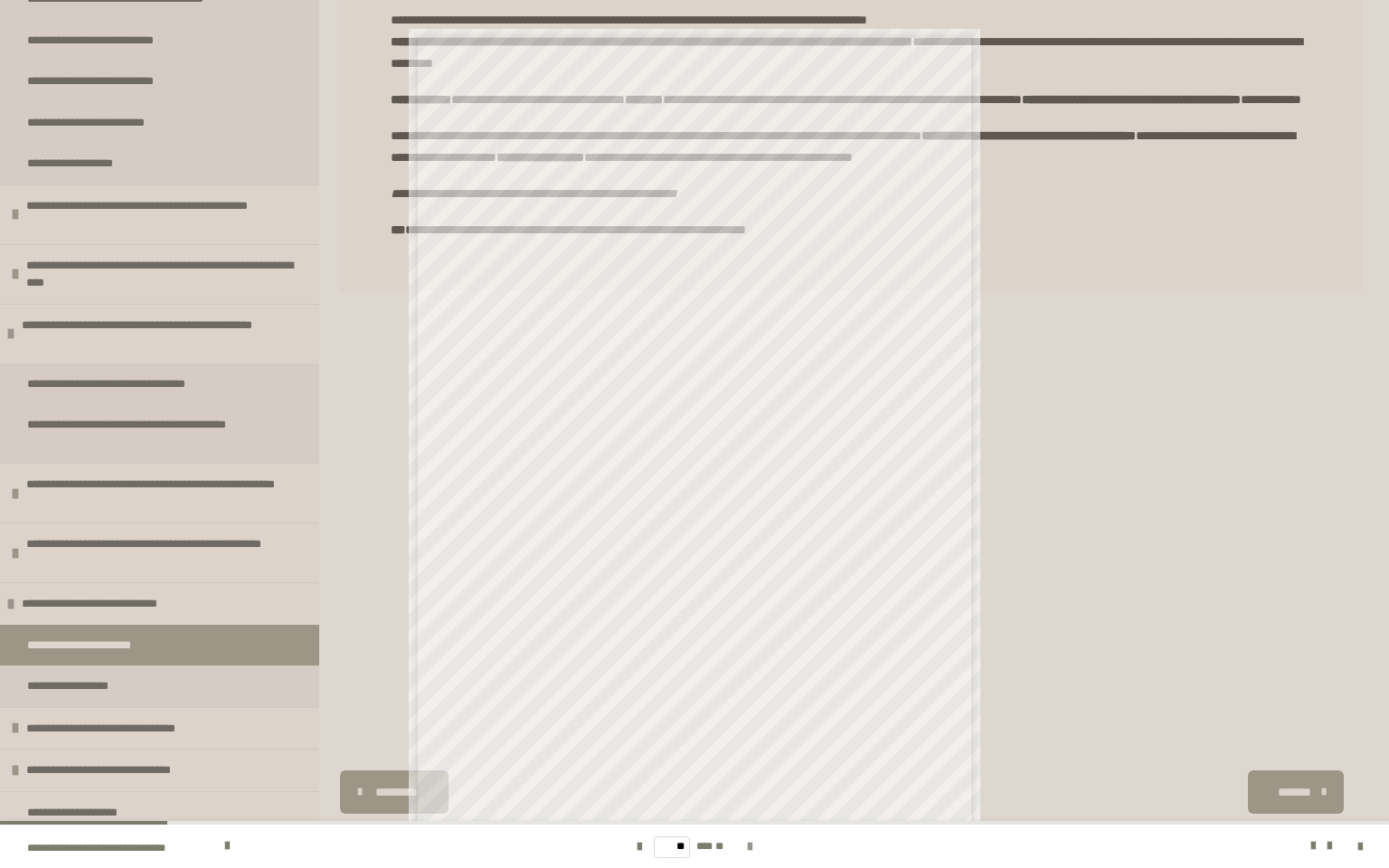 click at bounding box center (750, 847) 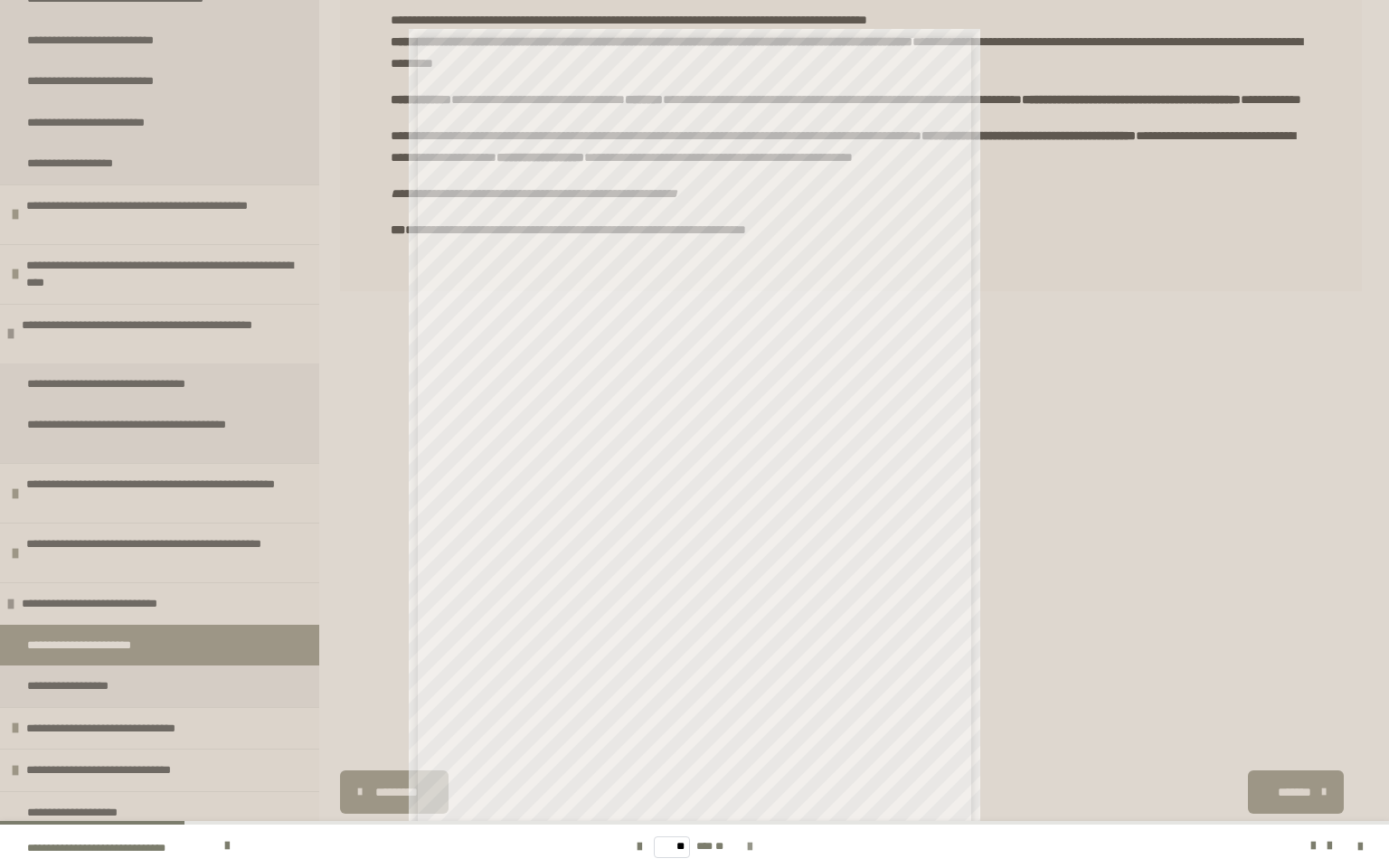 click at bounding box center (750, 847) 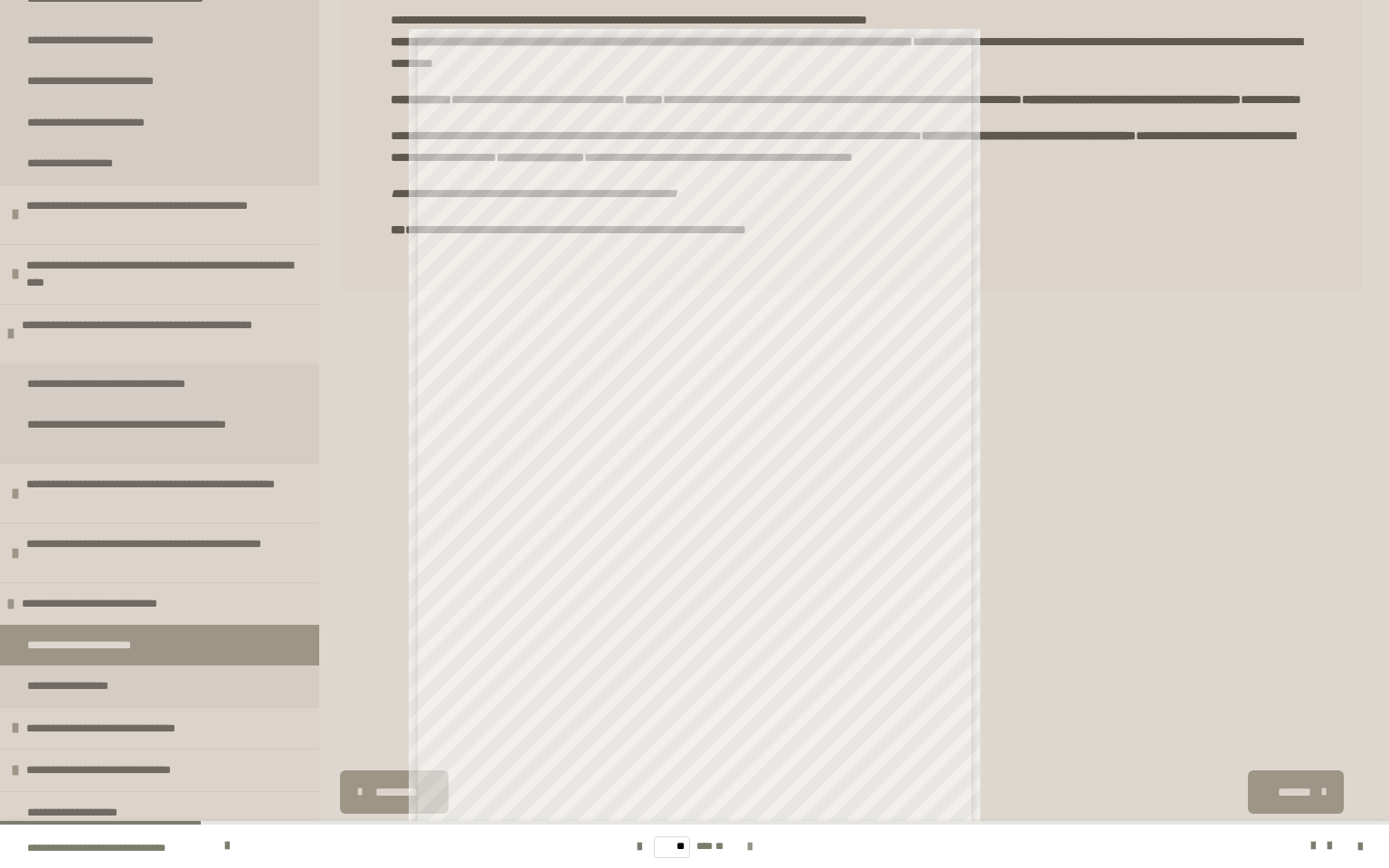 click at bounding box center [750, 847] 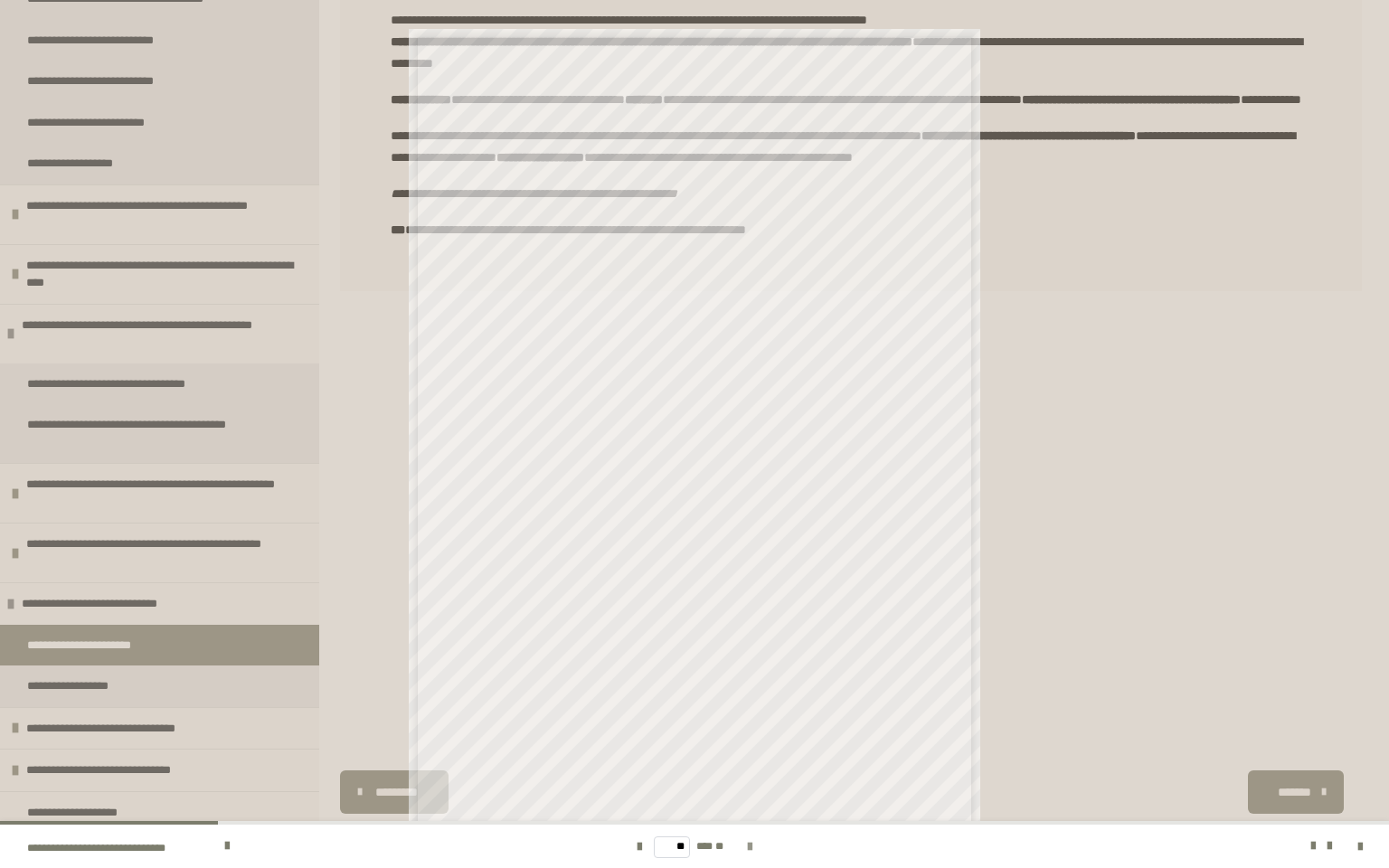 click at bounding box center [750, 847] 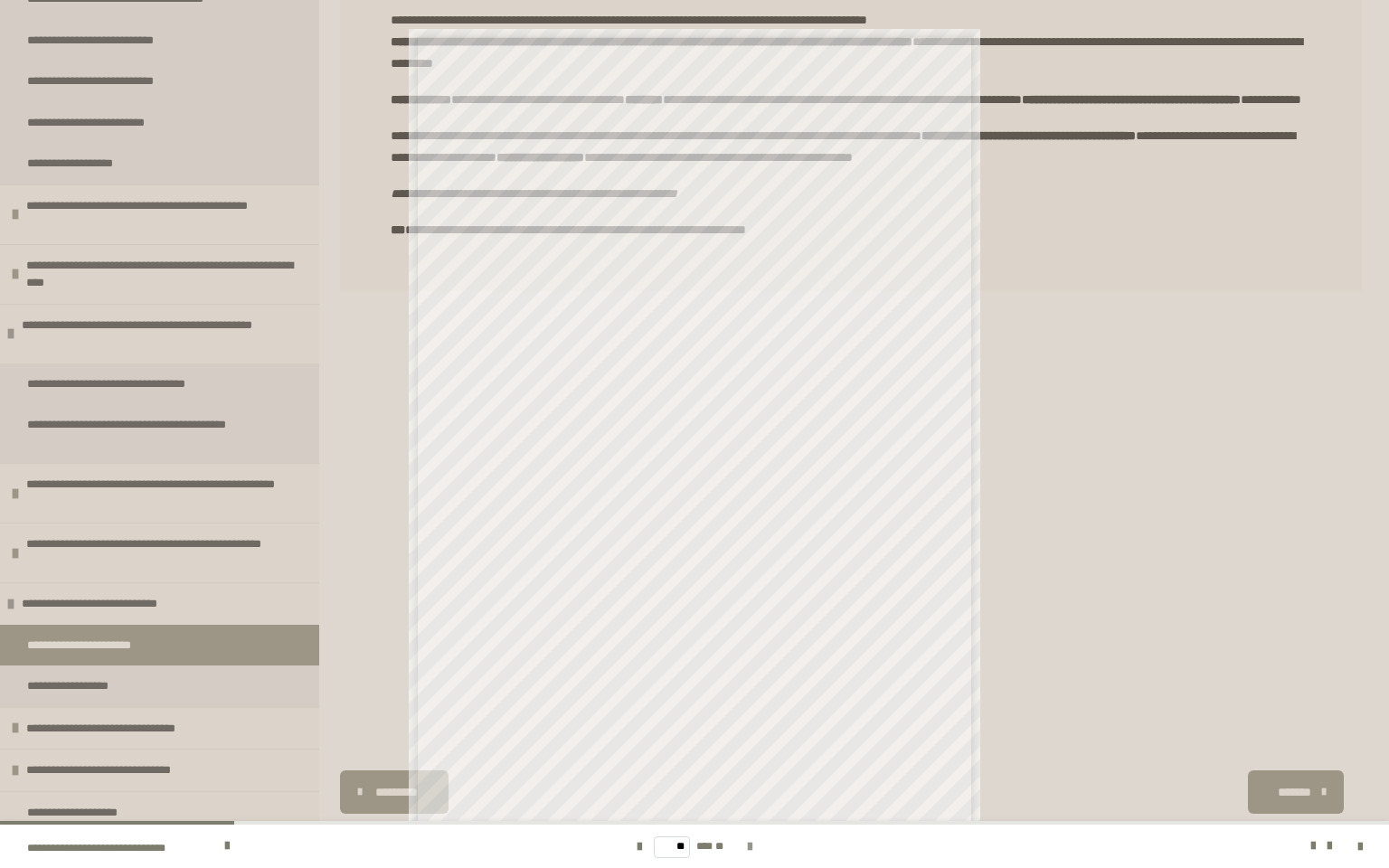 click at bounding box center (750, 847) 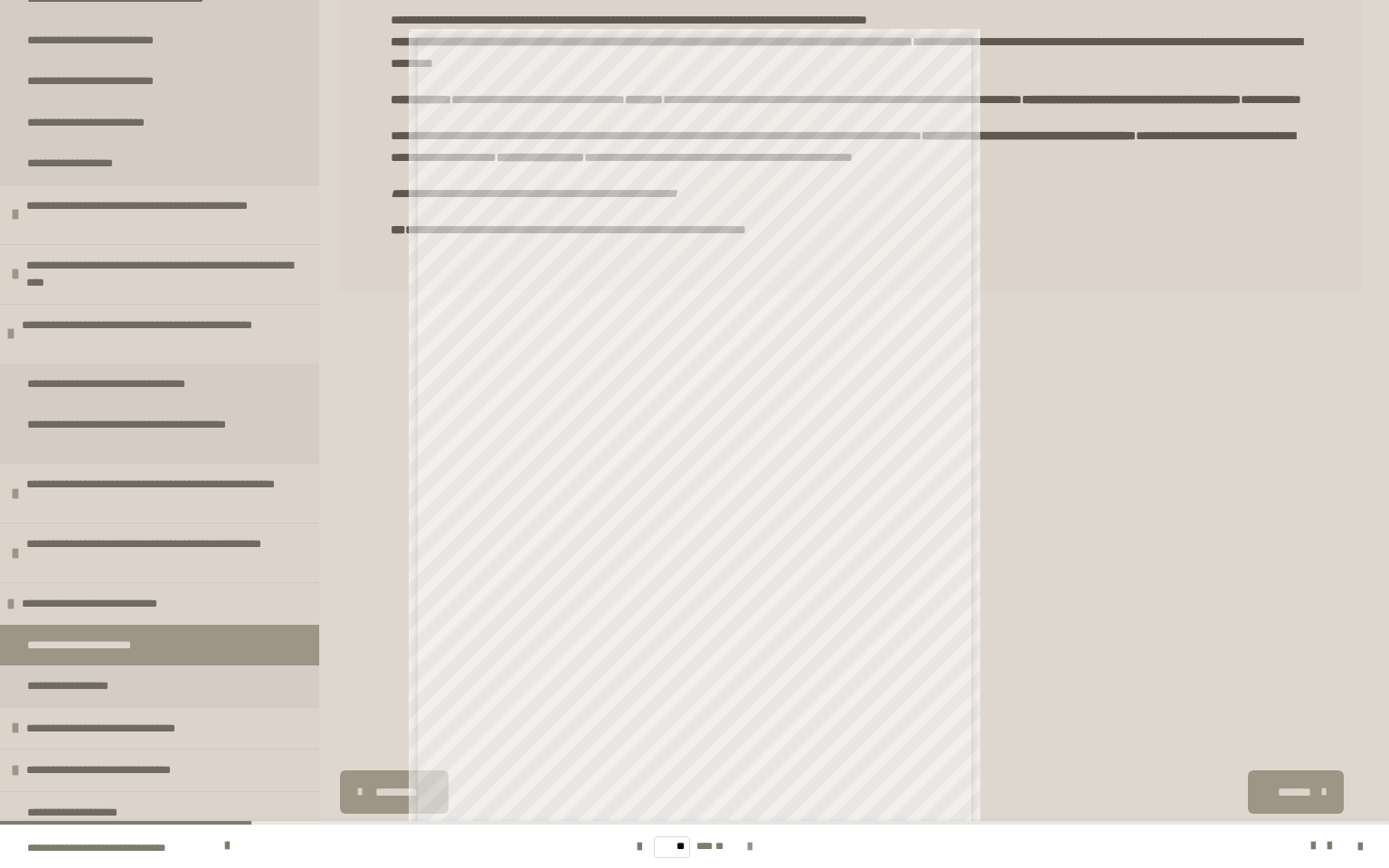 click at bounding box center (750, 847) 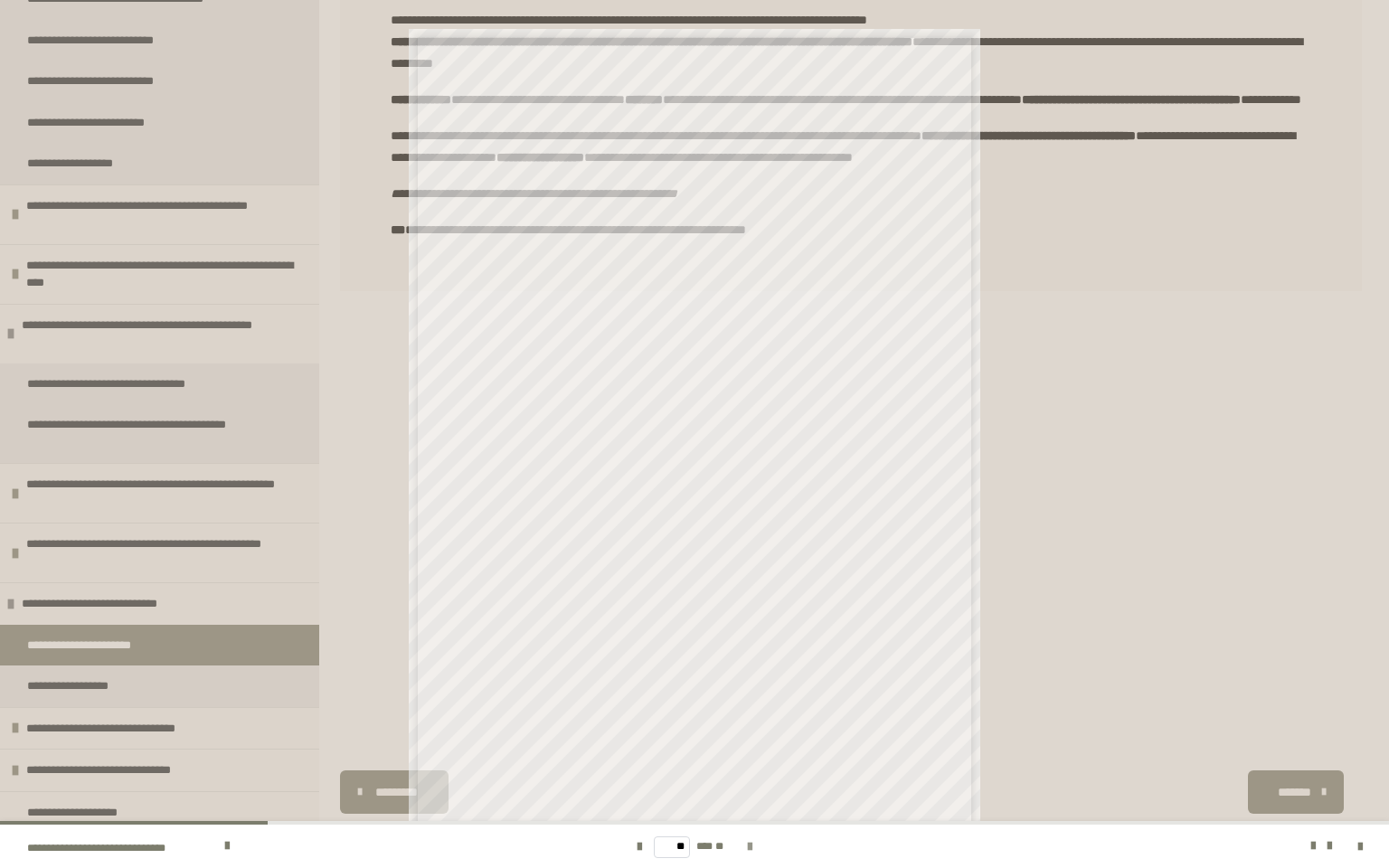 click at bounding box center [750, 847] 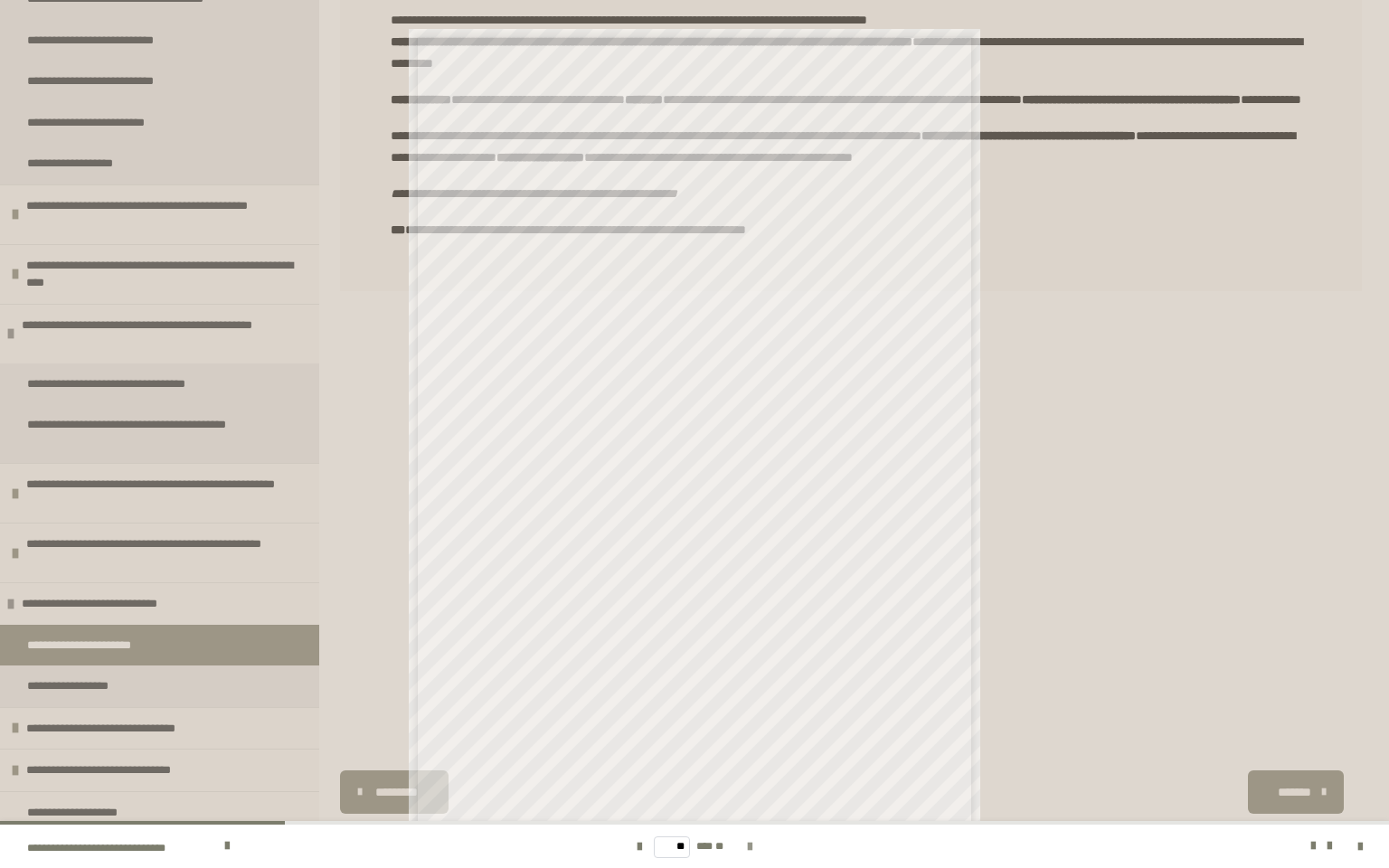 click at bounding box center (750, 847) 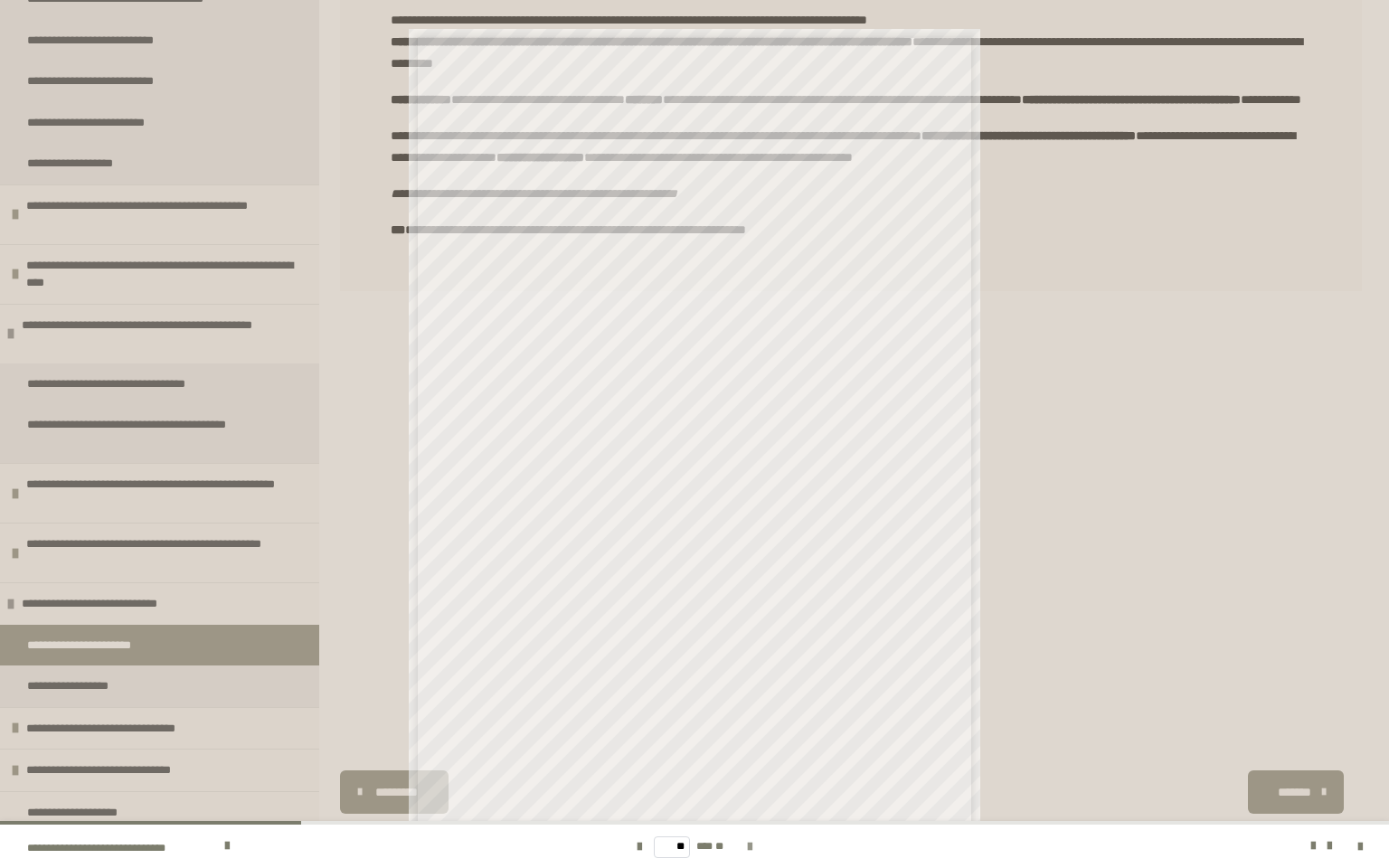 click at bounding box center [750, 847] 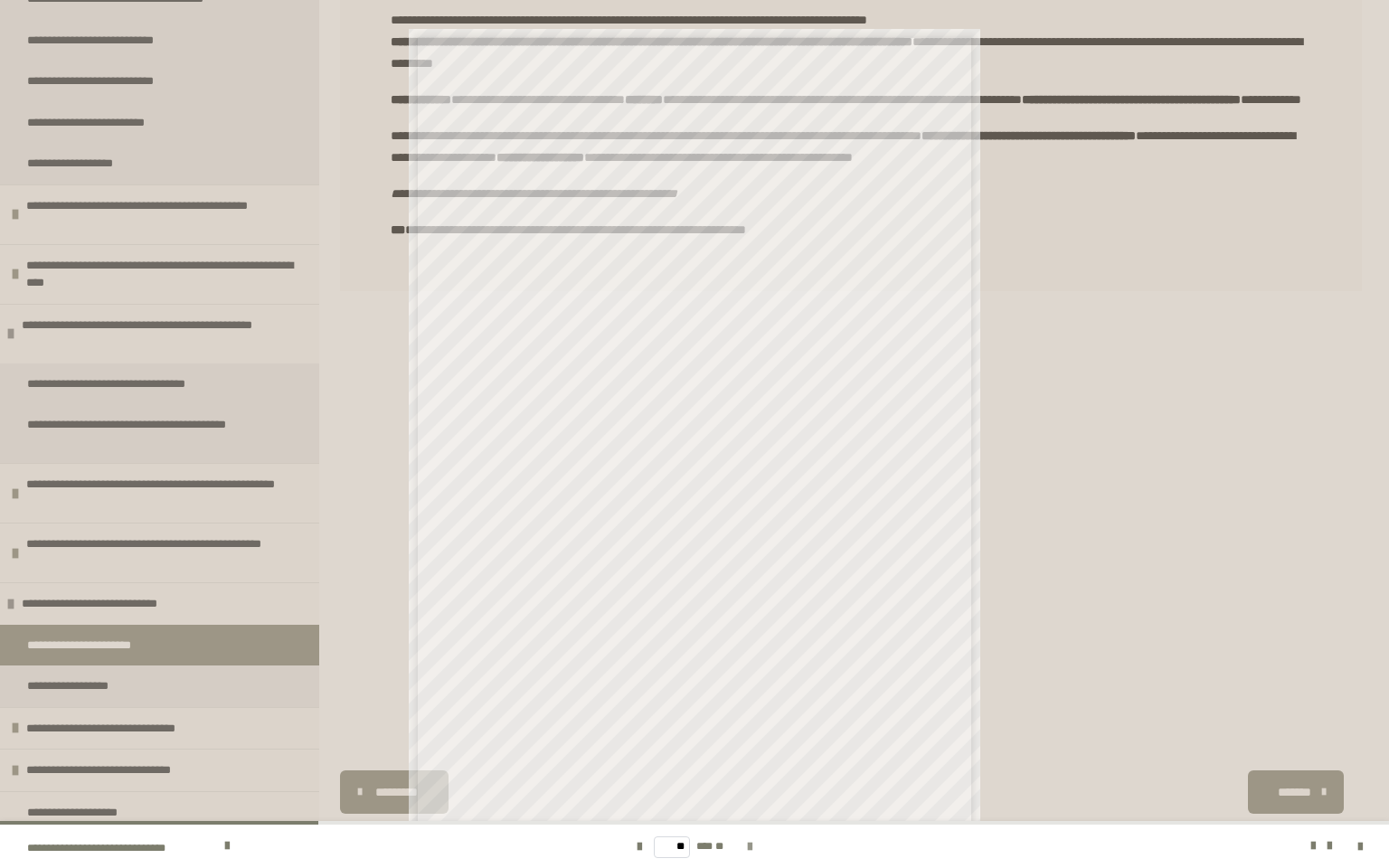 click at bounding box center [750, 847] 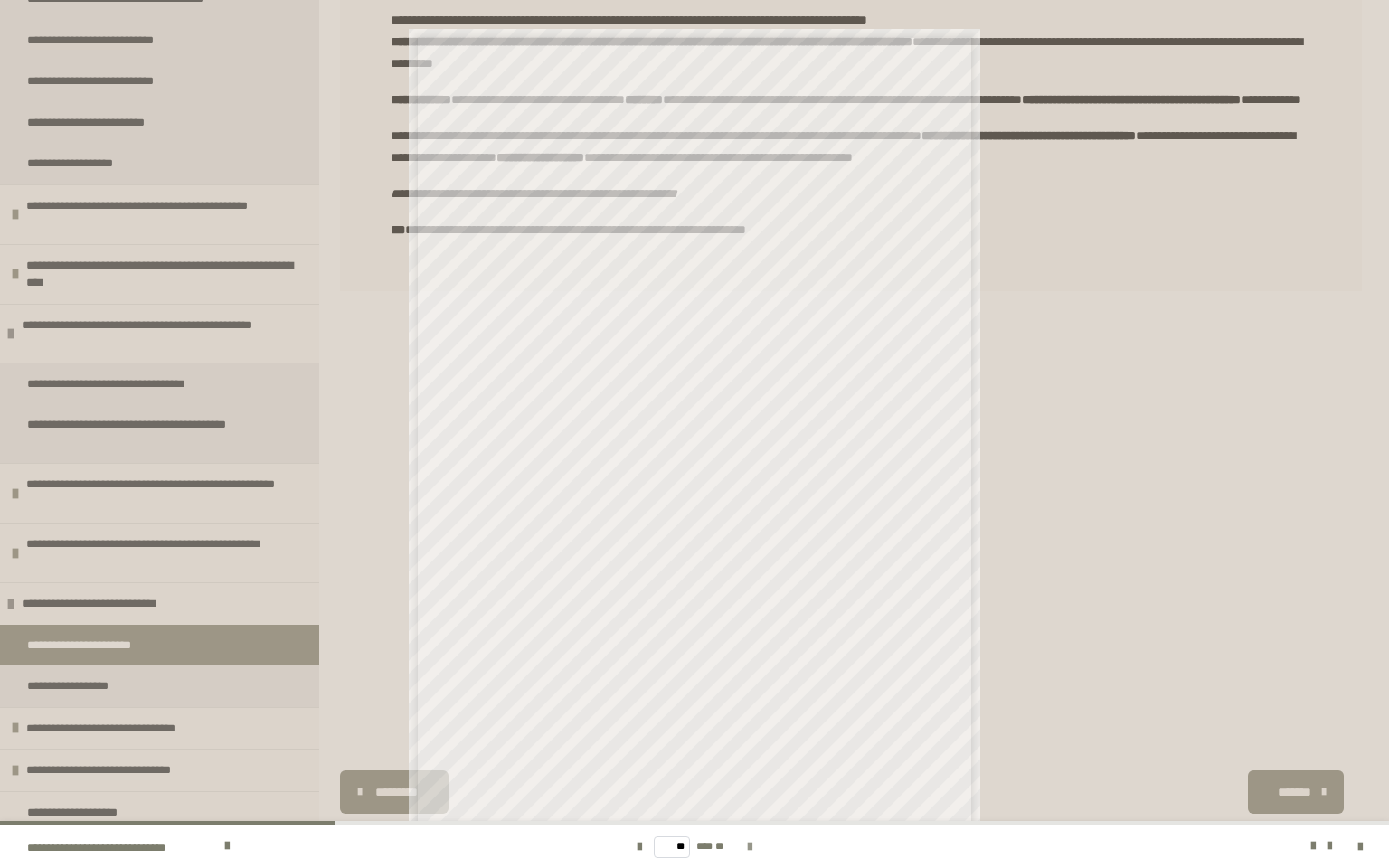 click at bounding box center (750, 847) 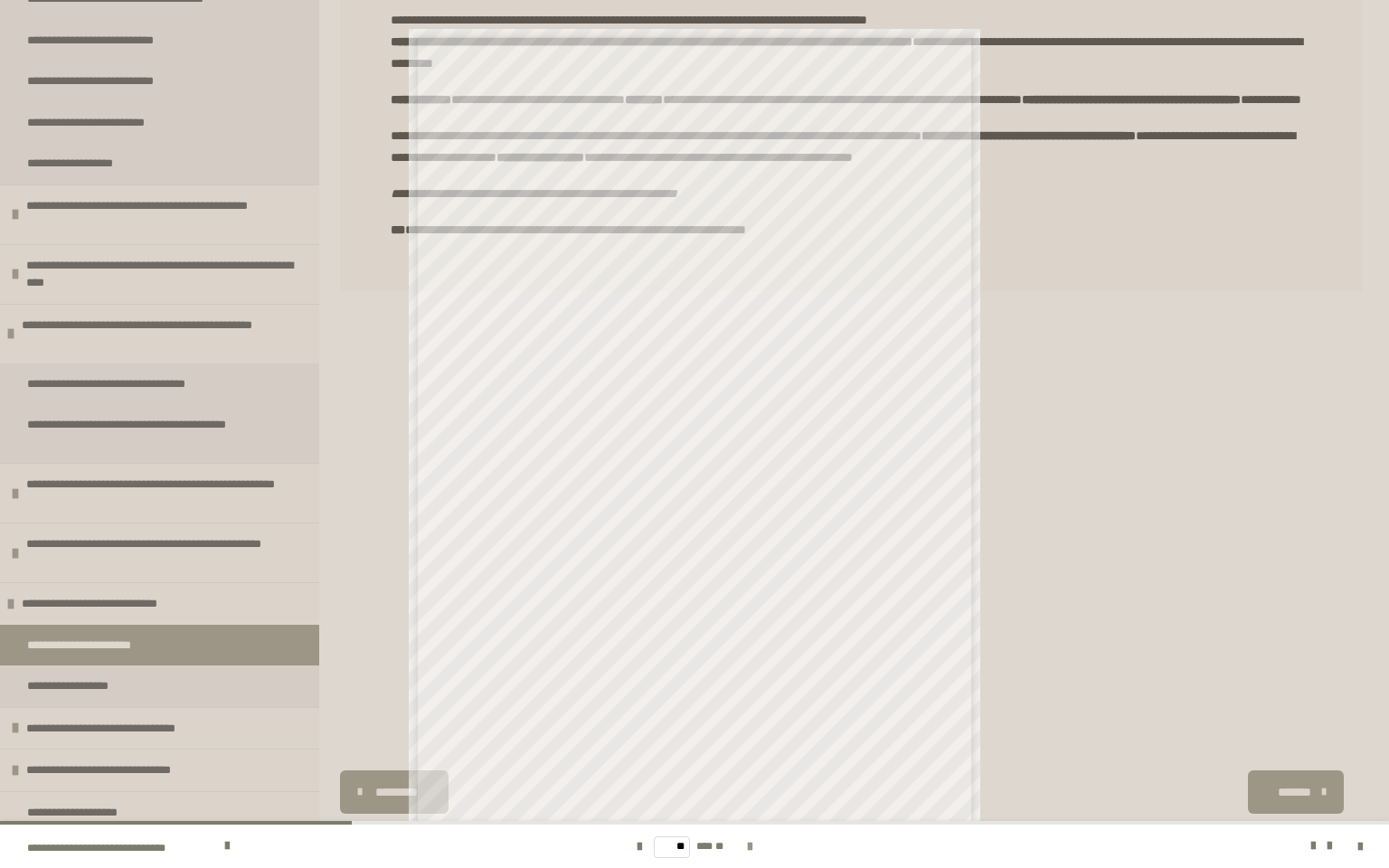 click at bounding box center [750, 847] 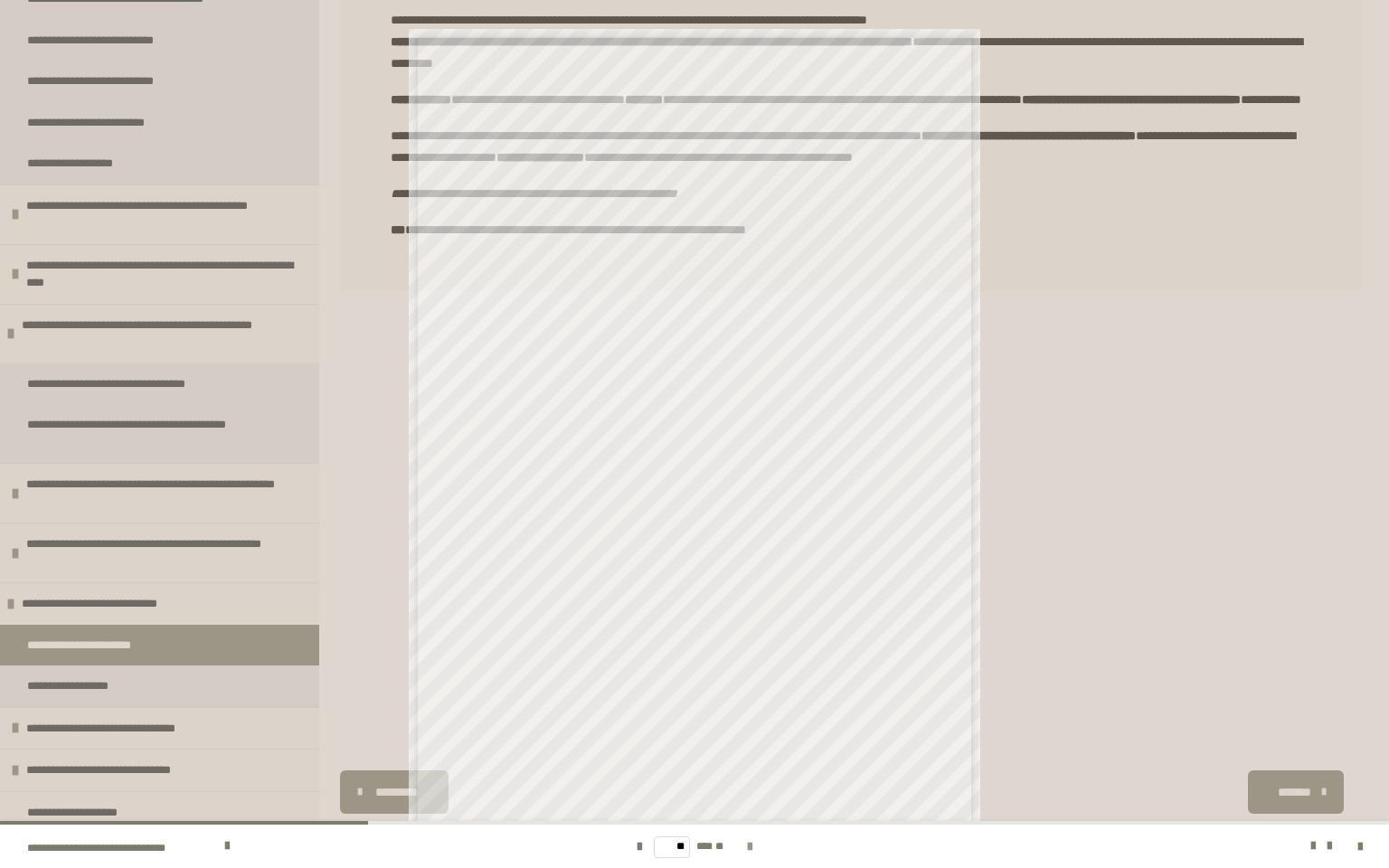 click at bounding box center (750, 847) 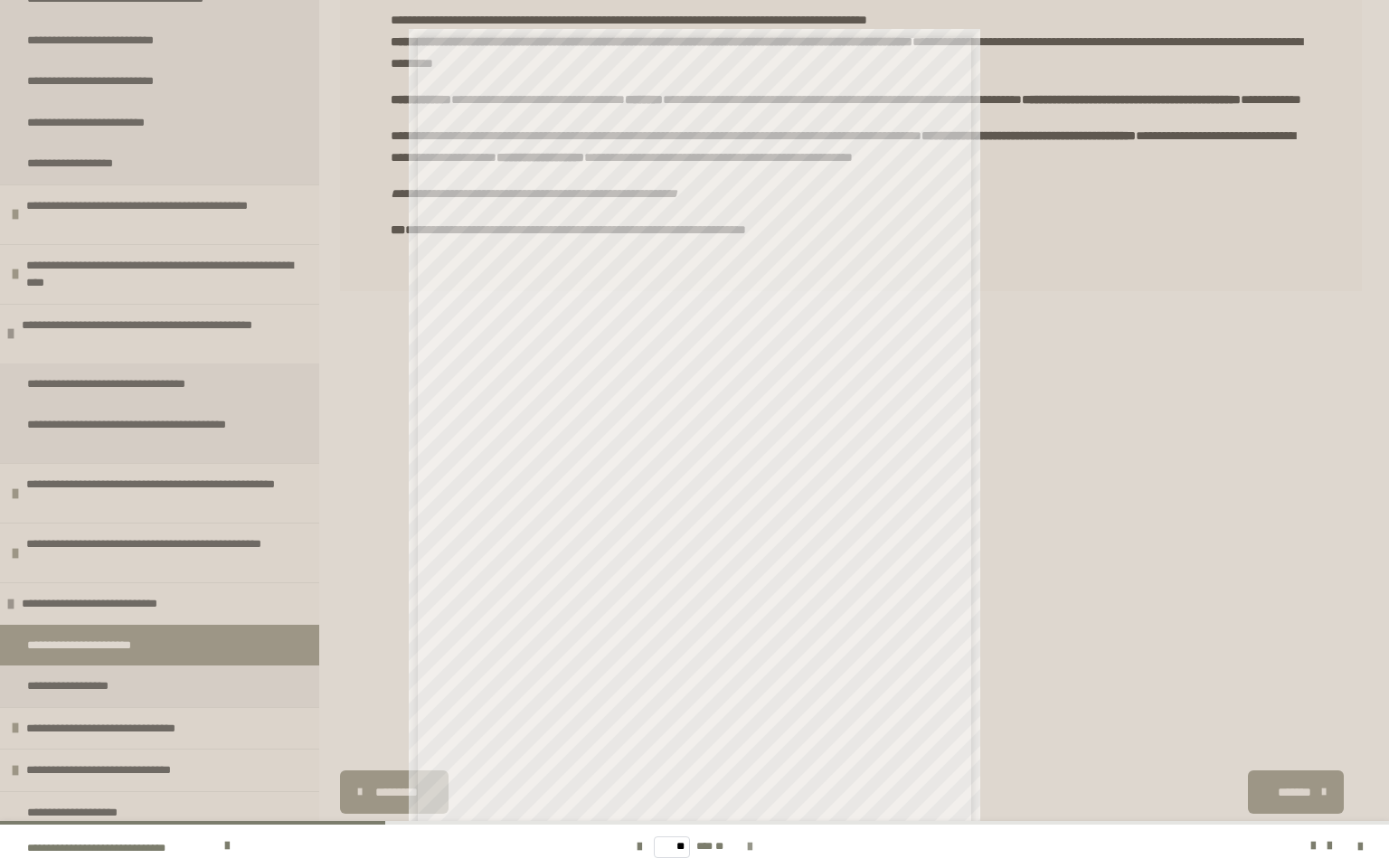 click at bounding box center (750, 847) 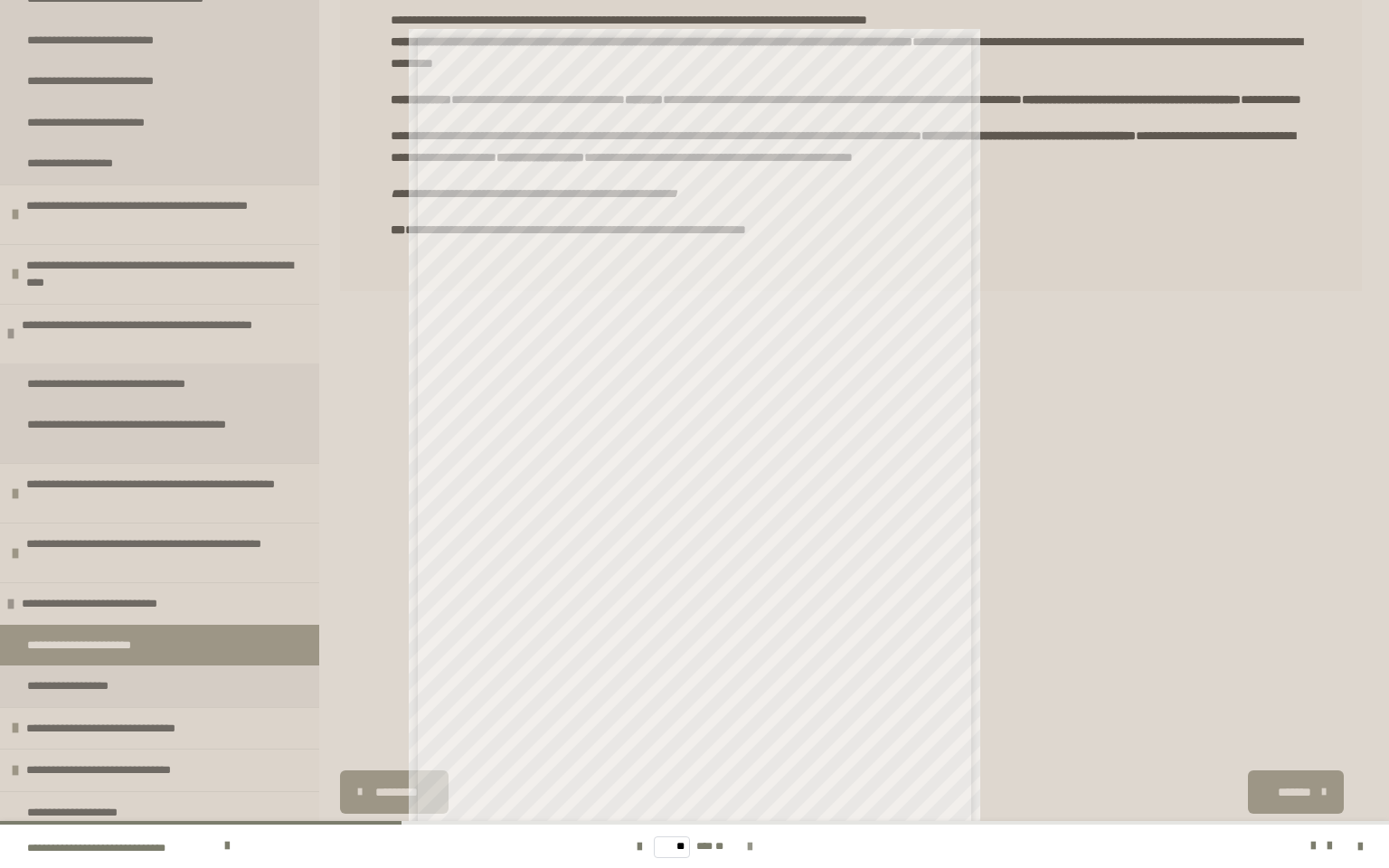 click at bounding box center (750, 847) 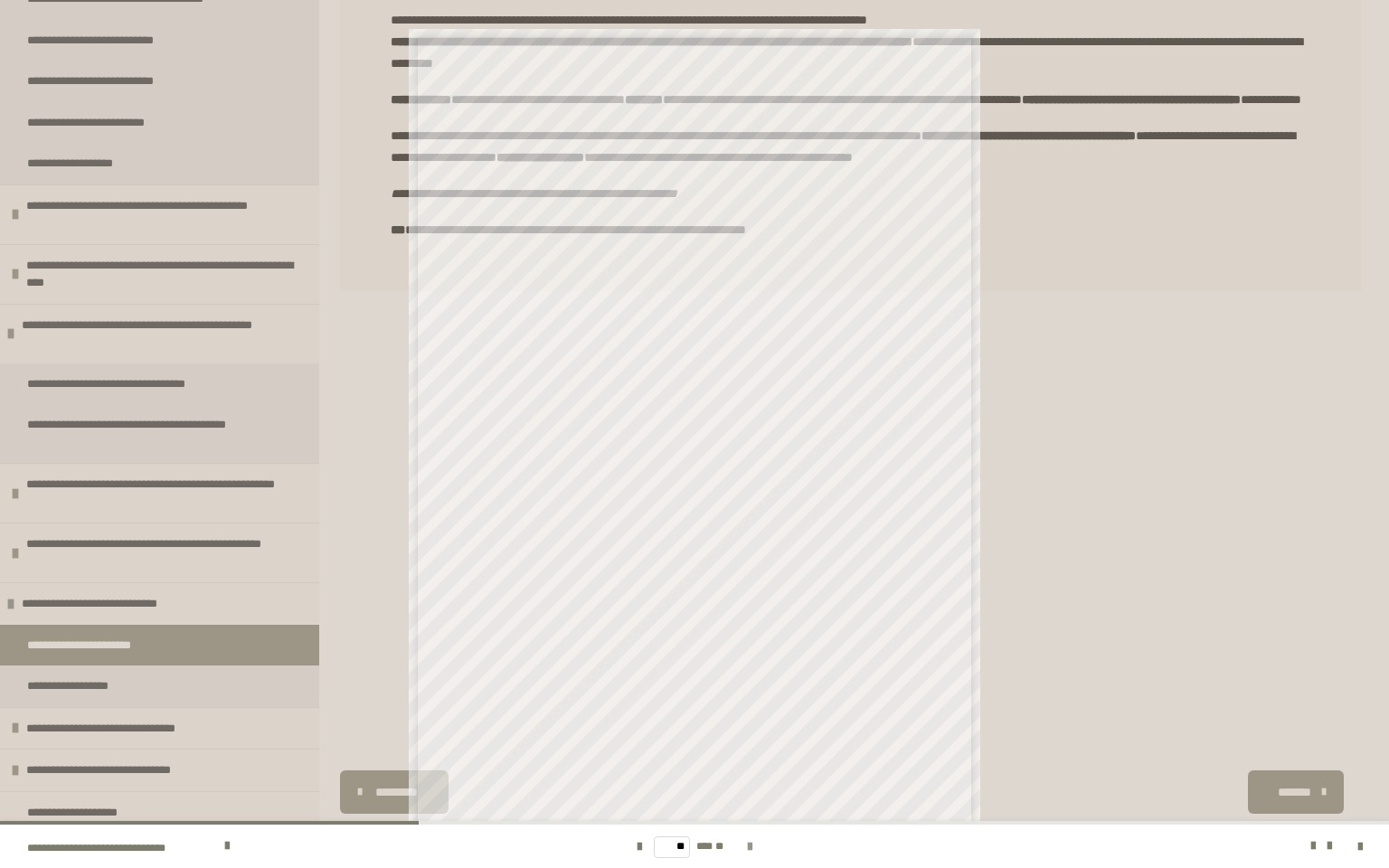 click at bounding box center [750, 847] 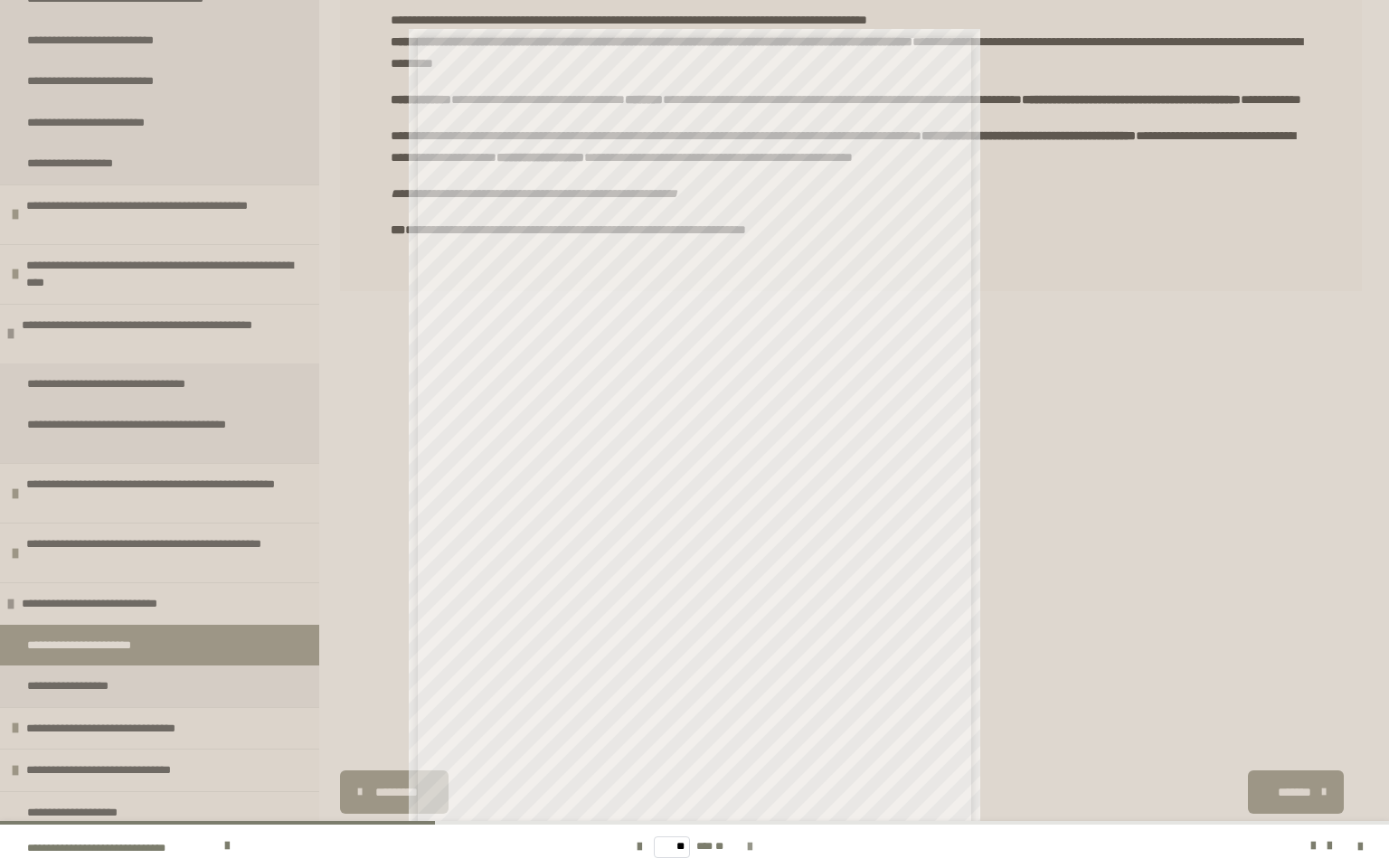click at bounding box center [750, 847] 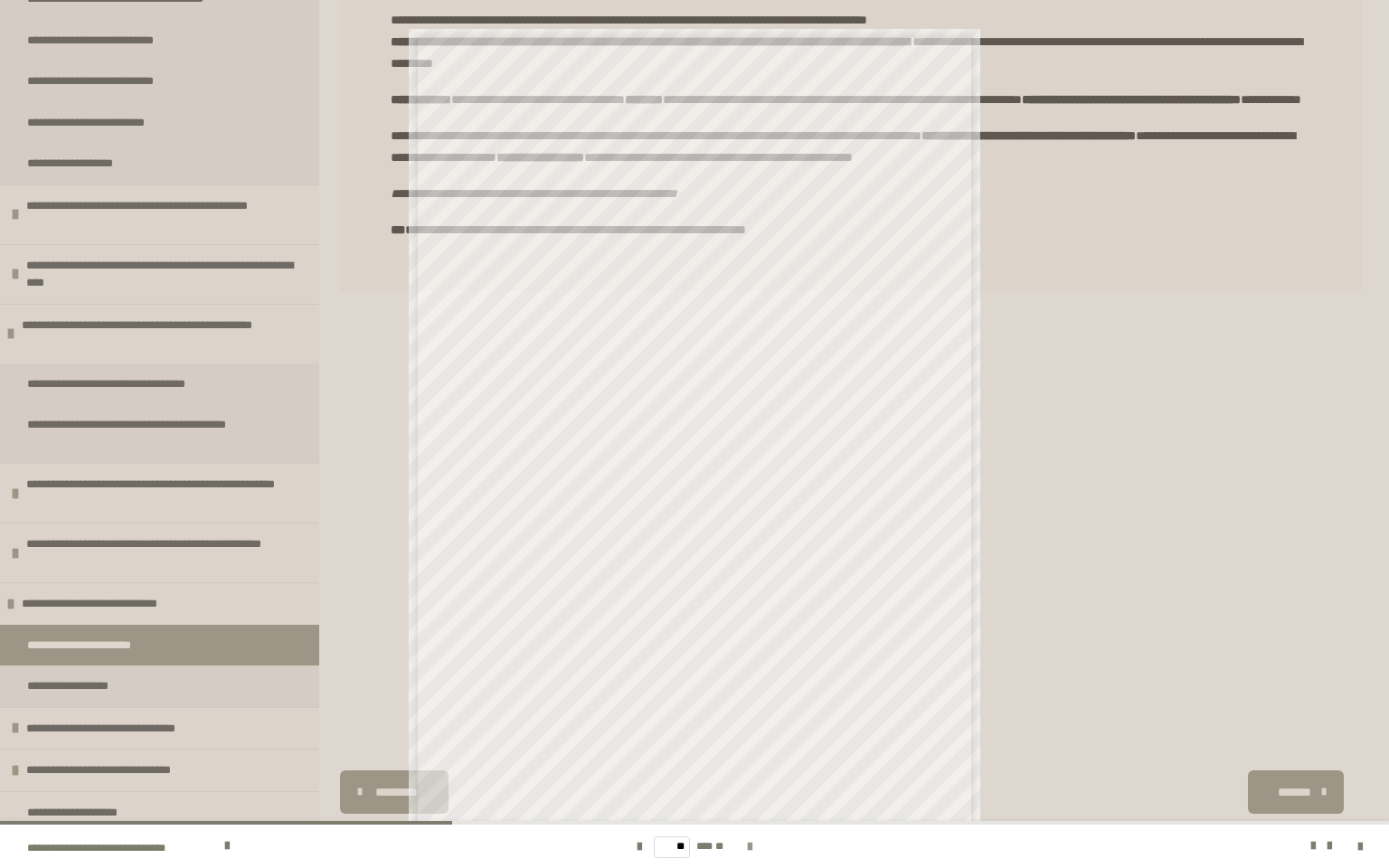 click at bounding box center [750, 847] 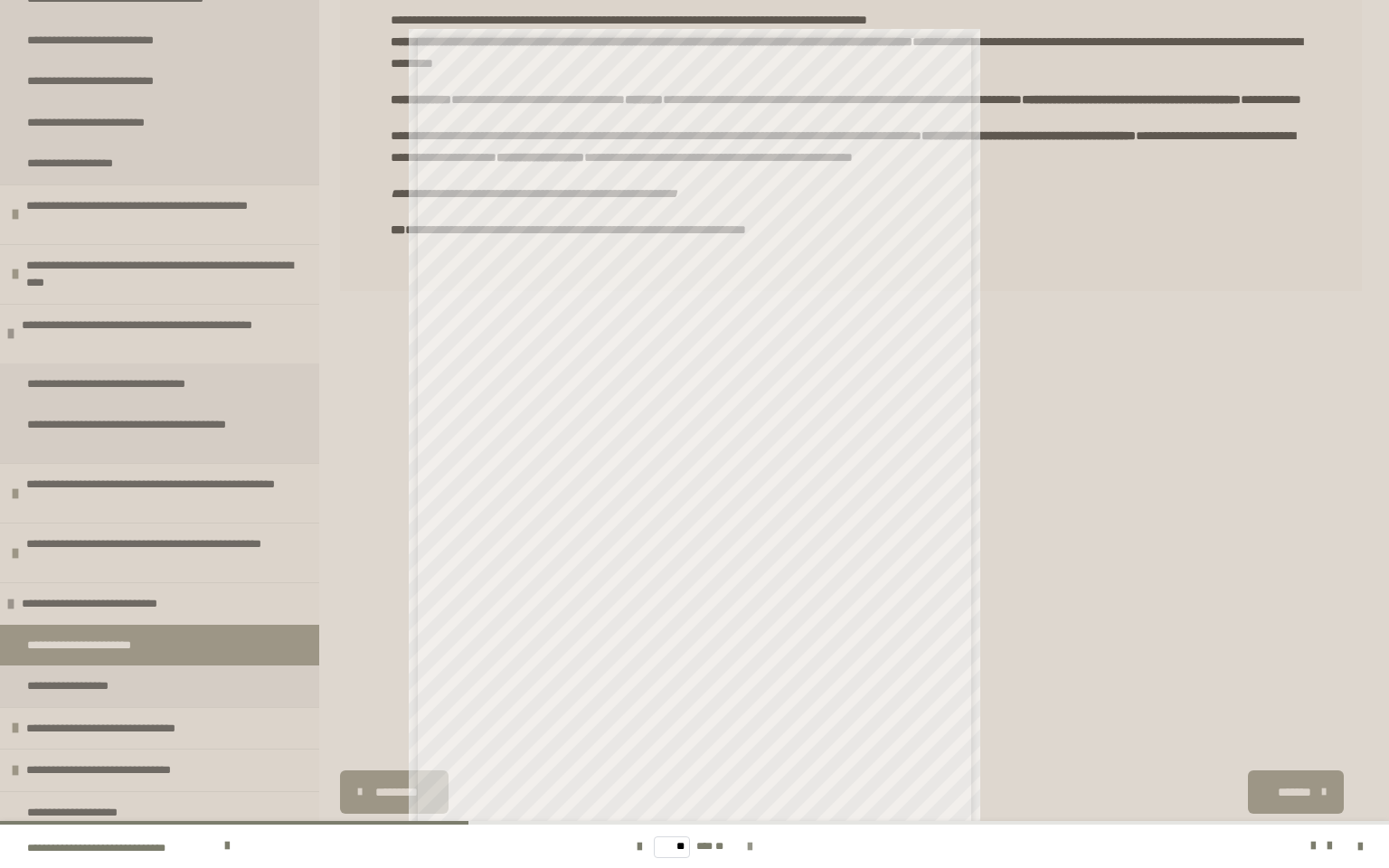 click at bounding box center [750, 847] 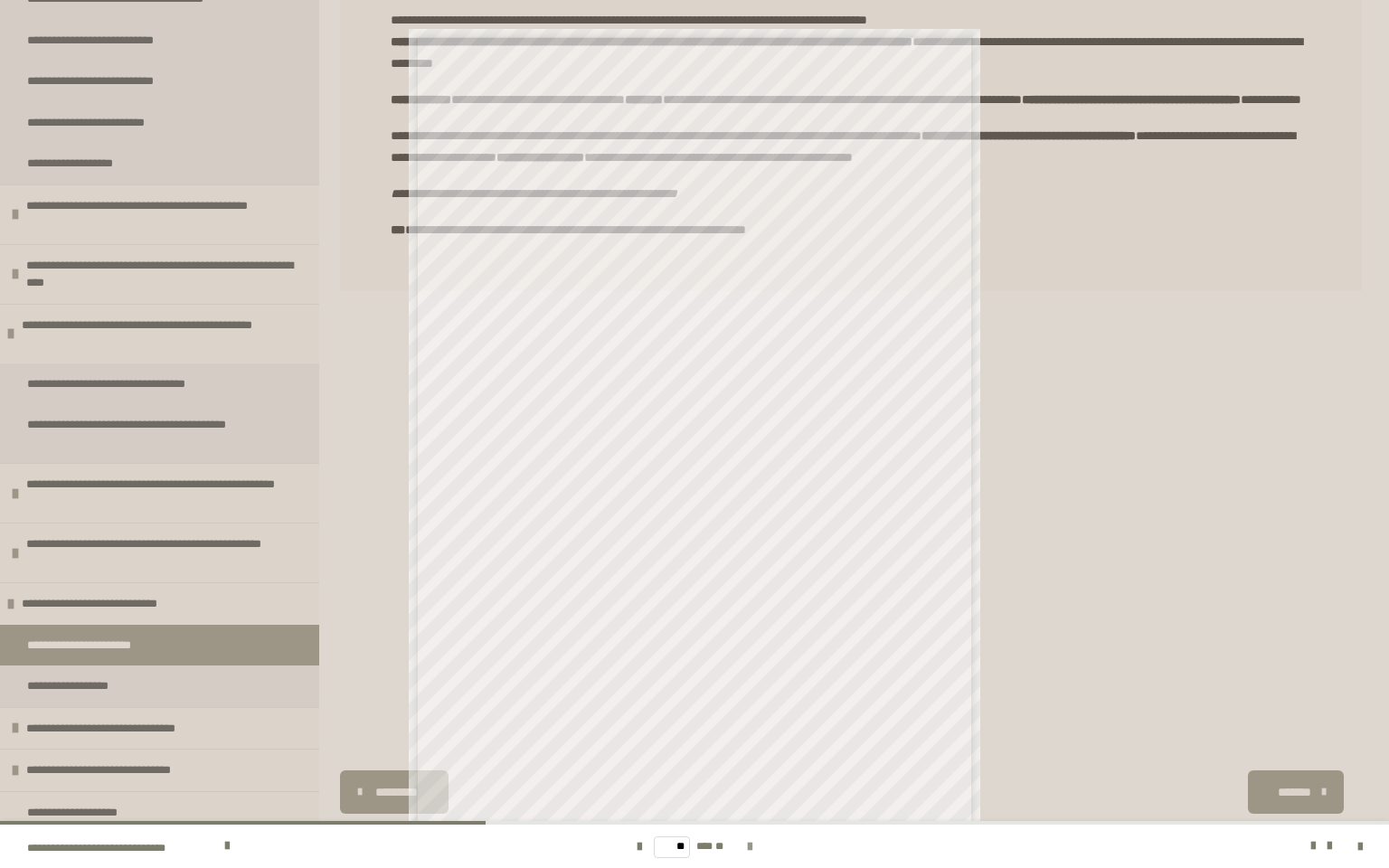 click at bounding box center [750, 847] 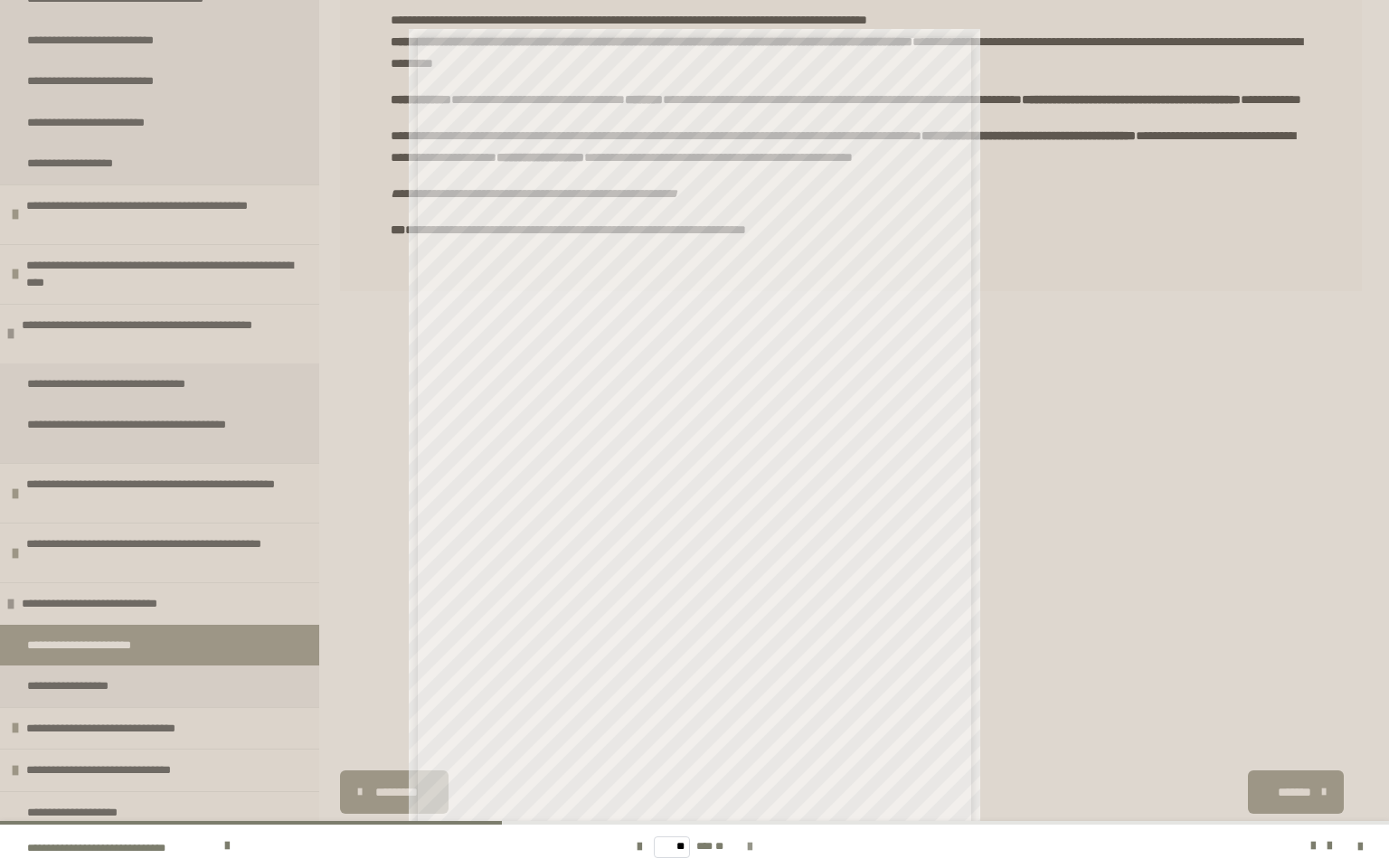 click at bounding box center (750, 847) 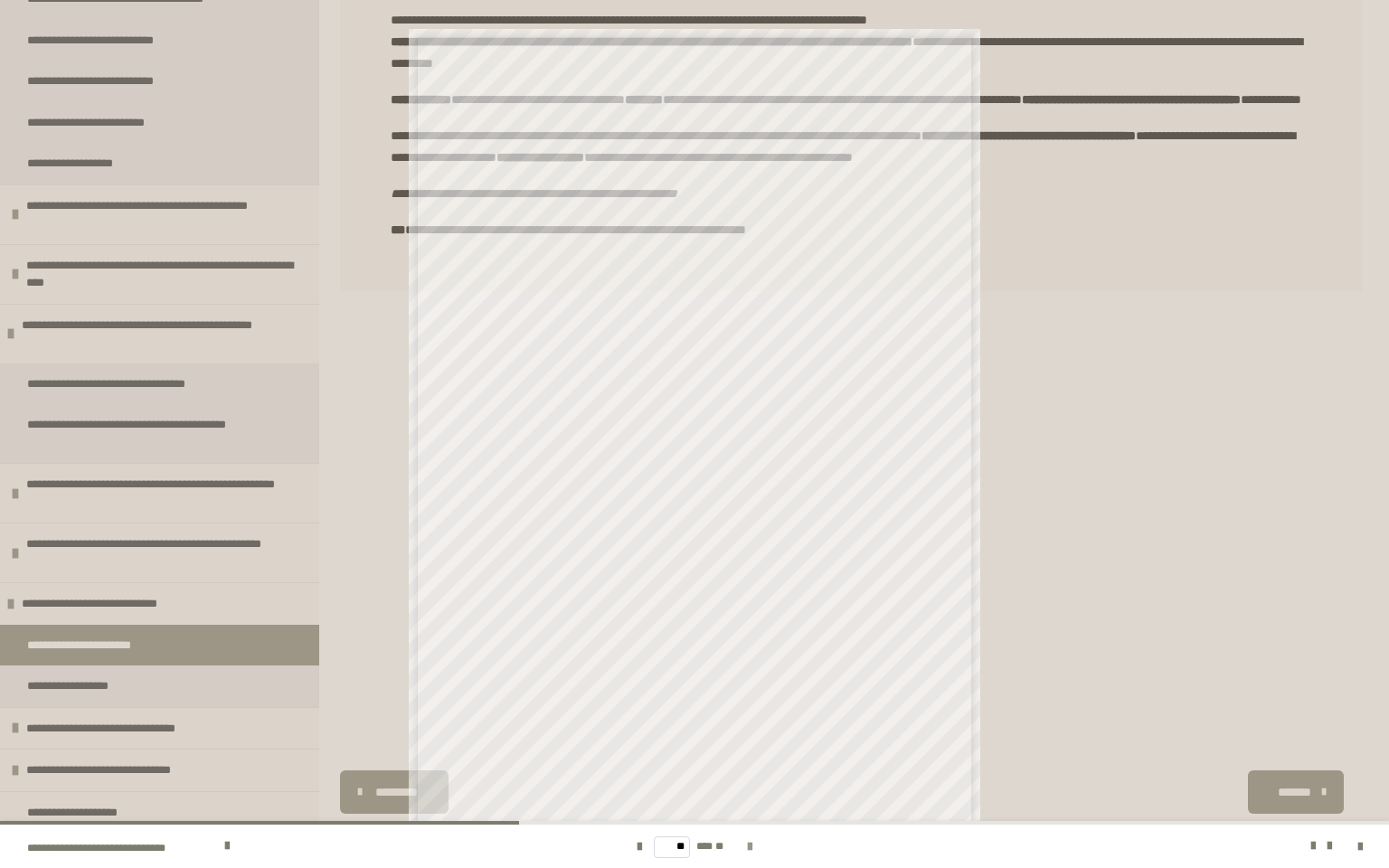 click at bounding box center (750, 847) 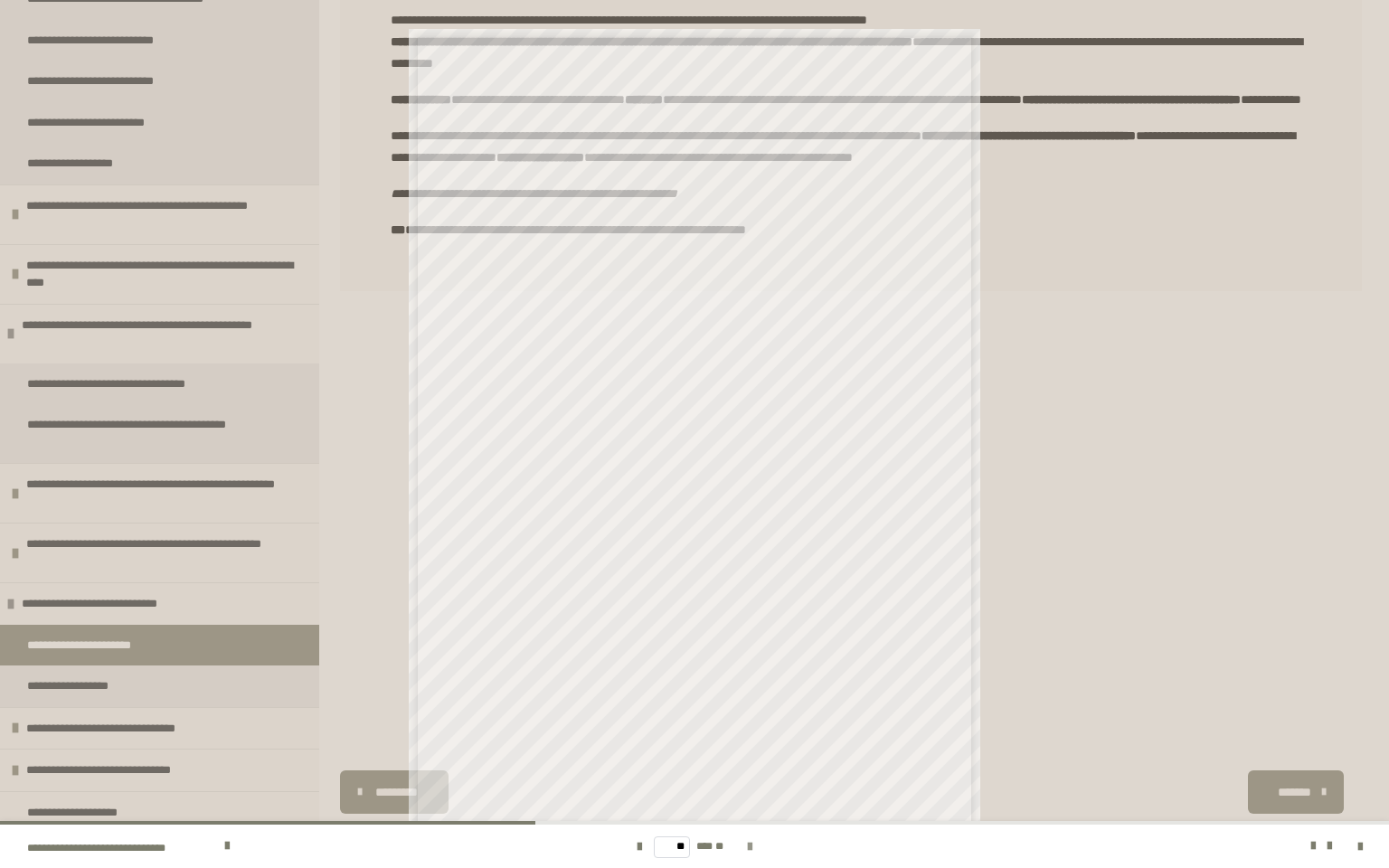 click at bounding box center [750, 847] 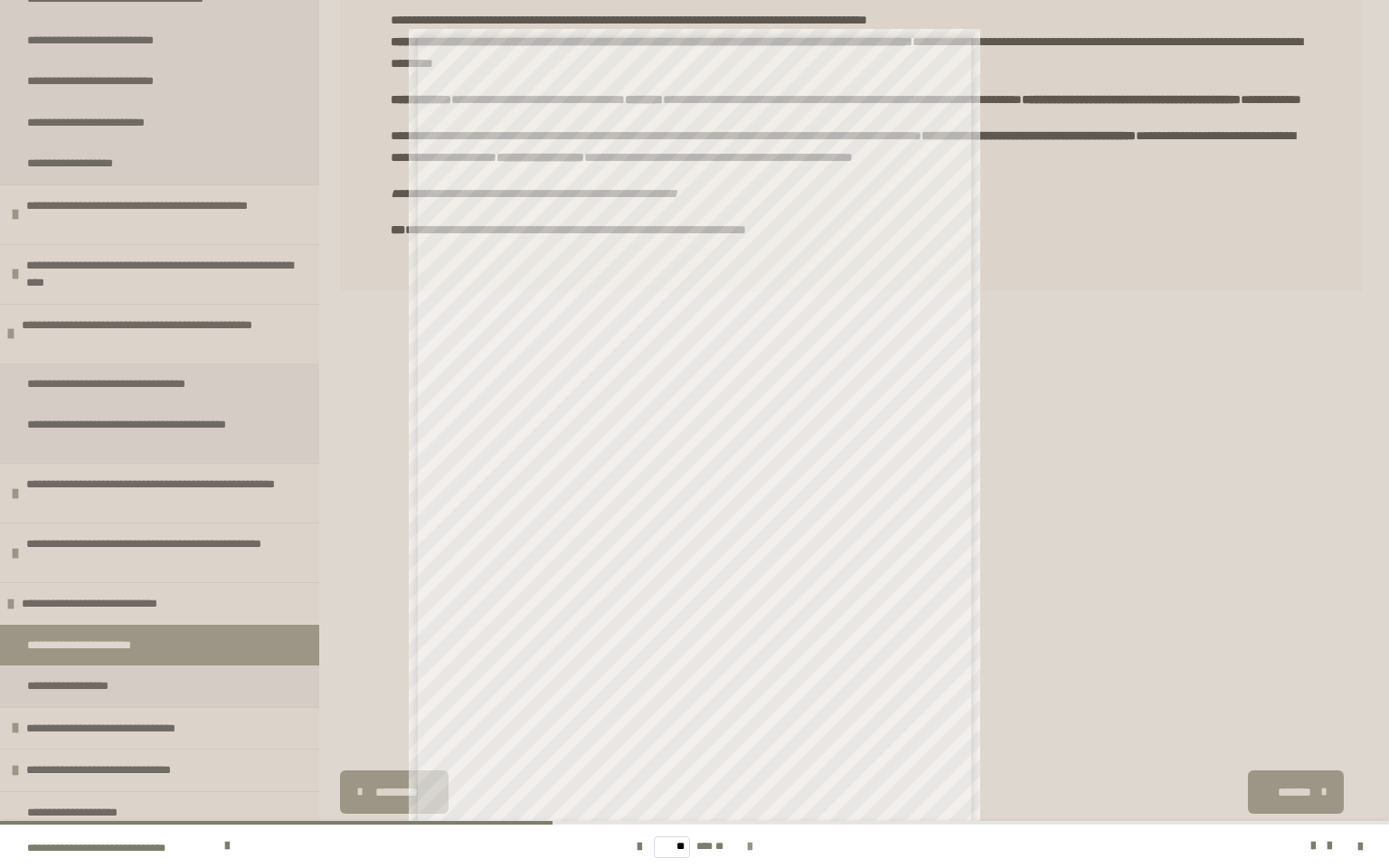 click at bounding box center (750, 847) 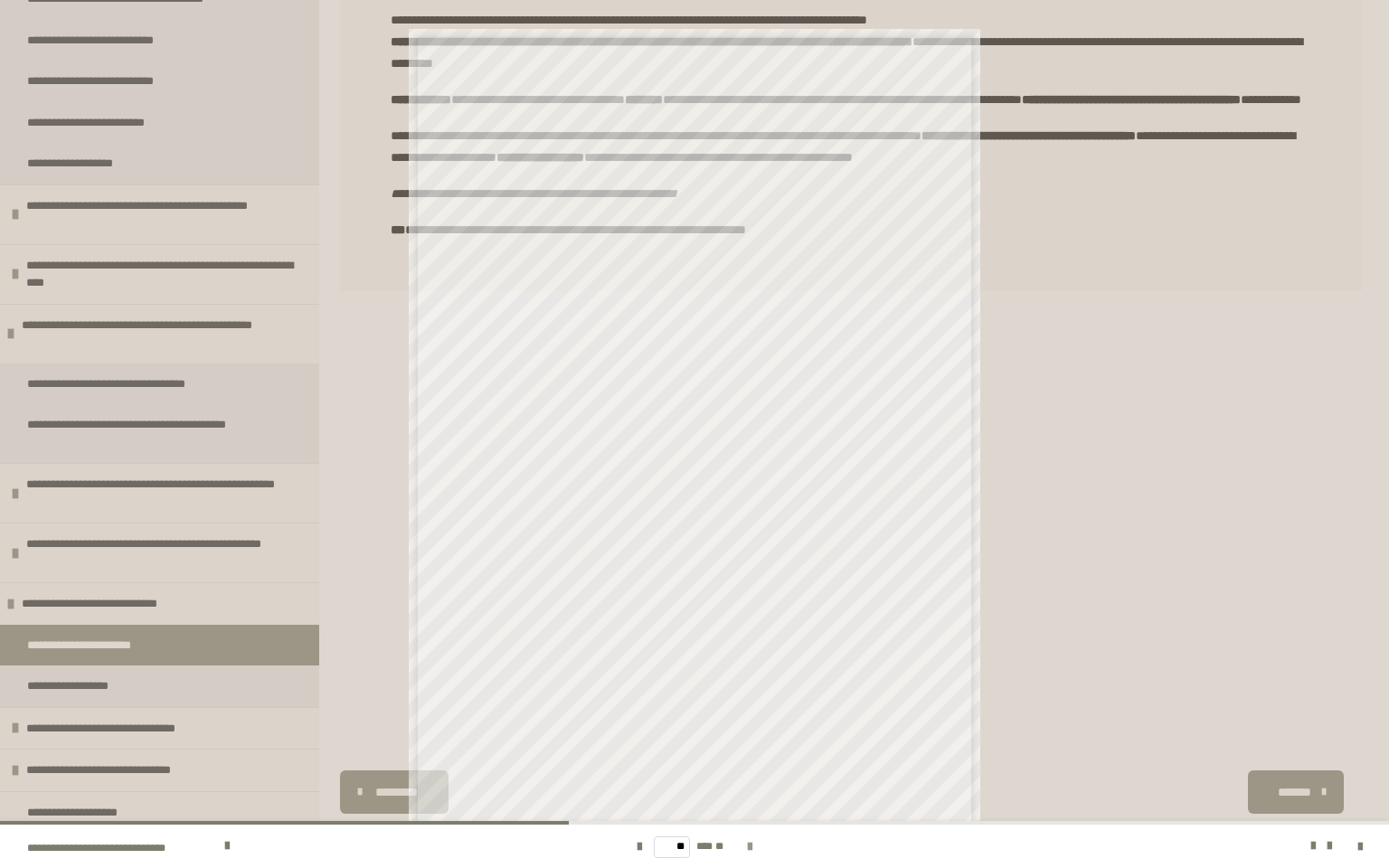 click at bounding box center (750, 847) 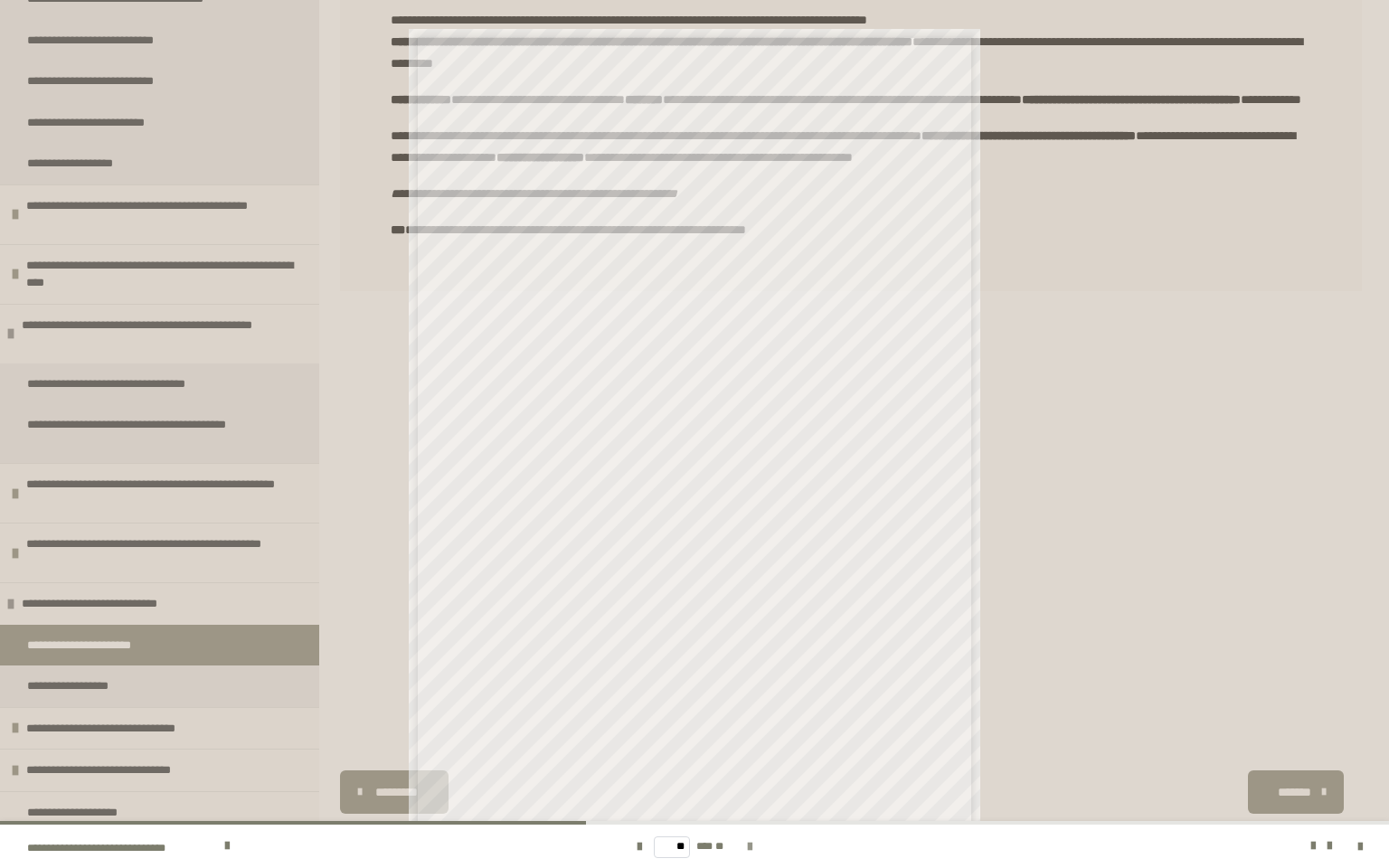 click at bounding box center (750, 847) 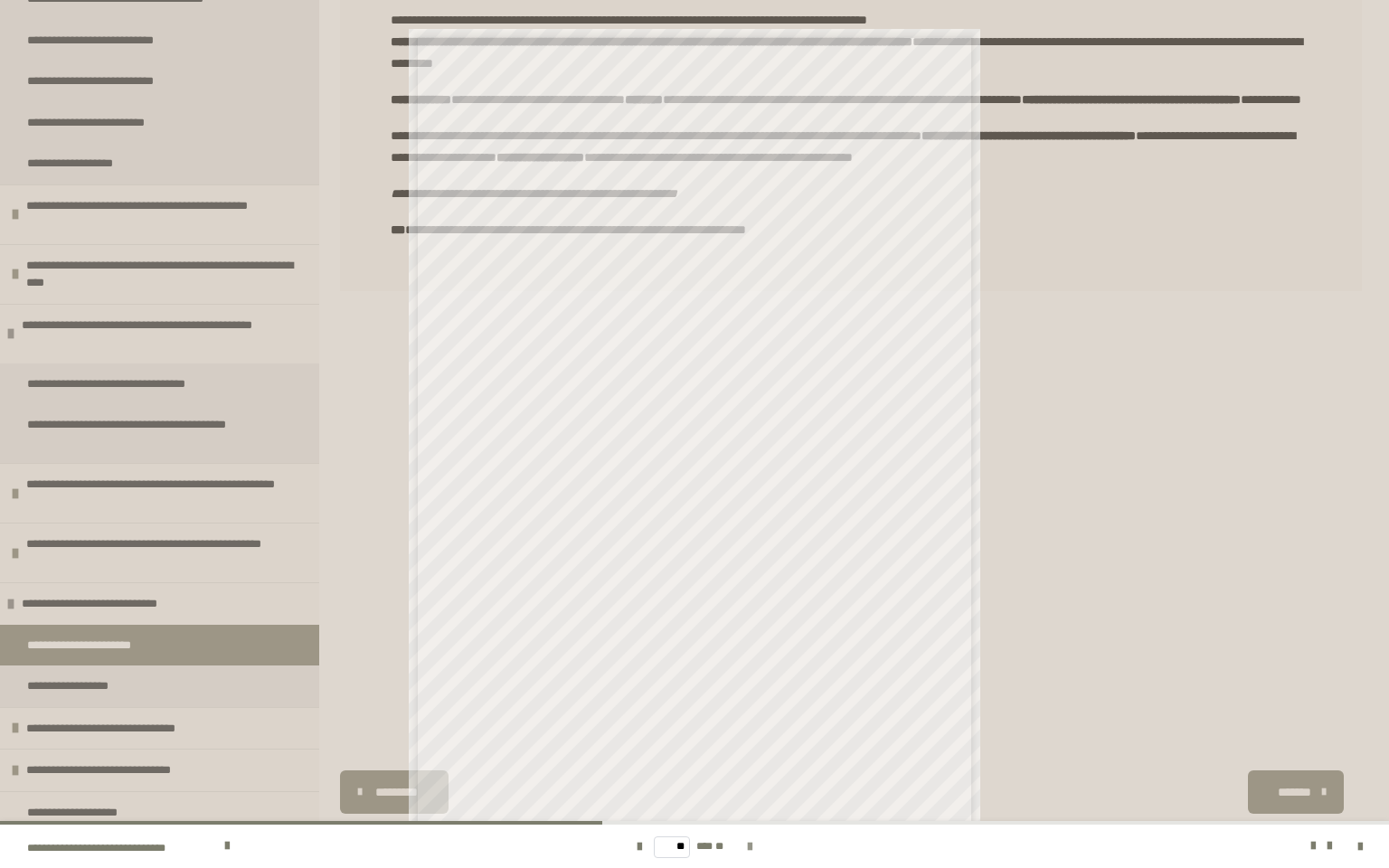click at bounding box center [750, 847] 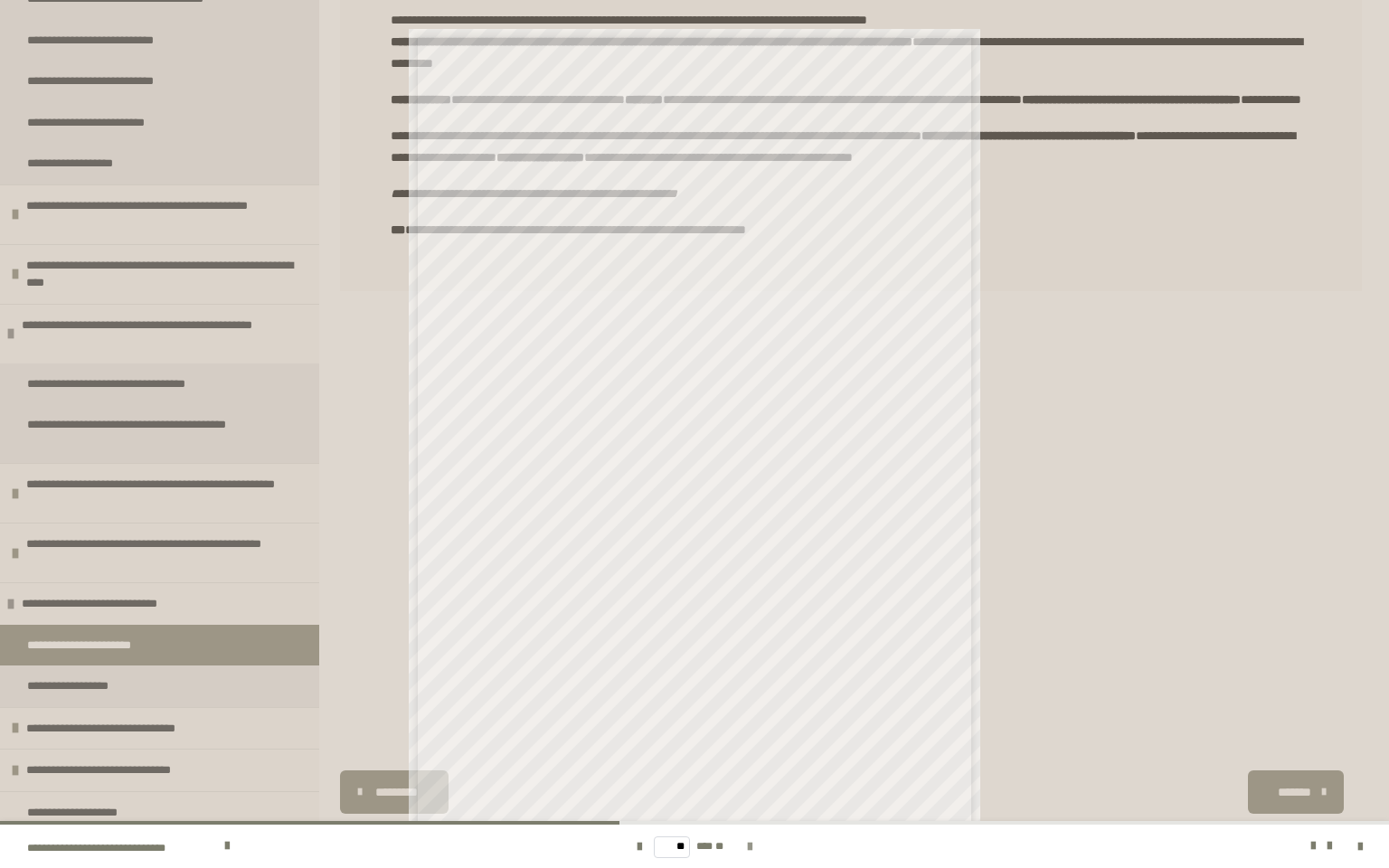 click at bounding box center [750, 847] 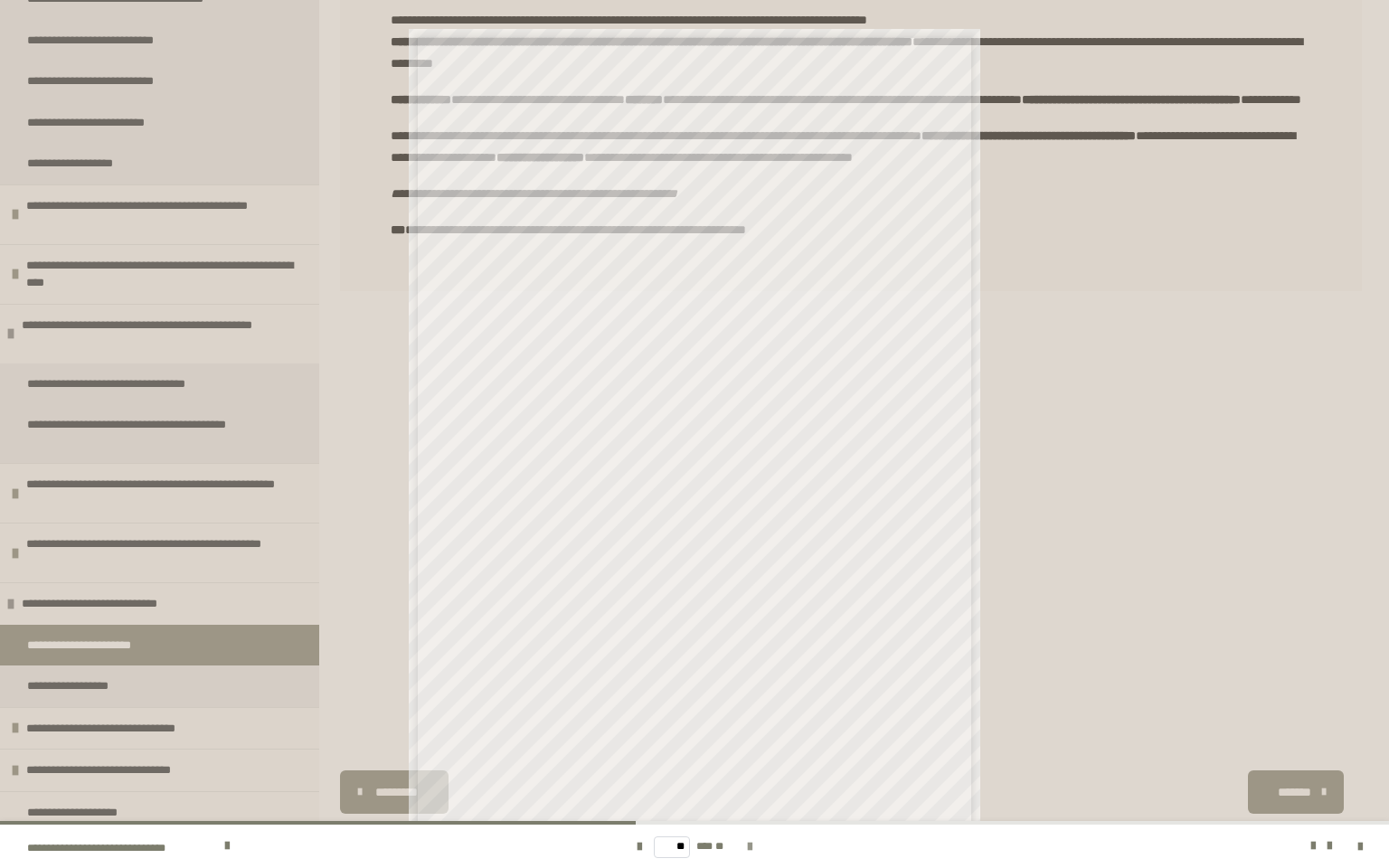 click at bounding box center (750, 847) 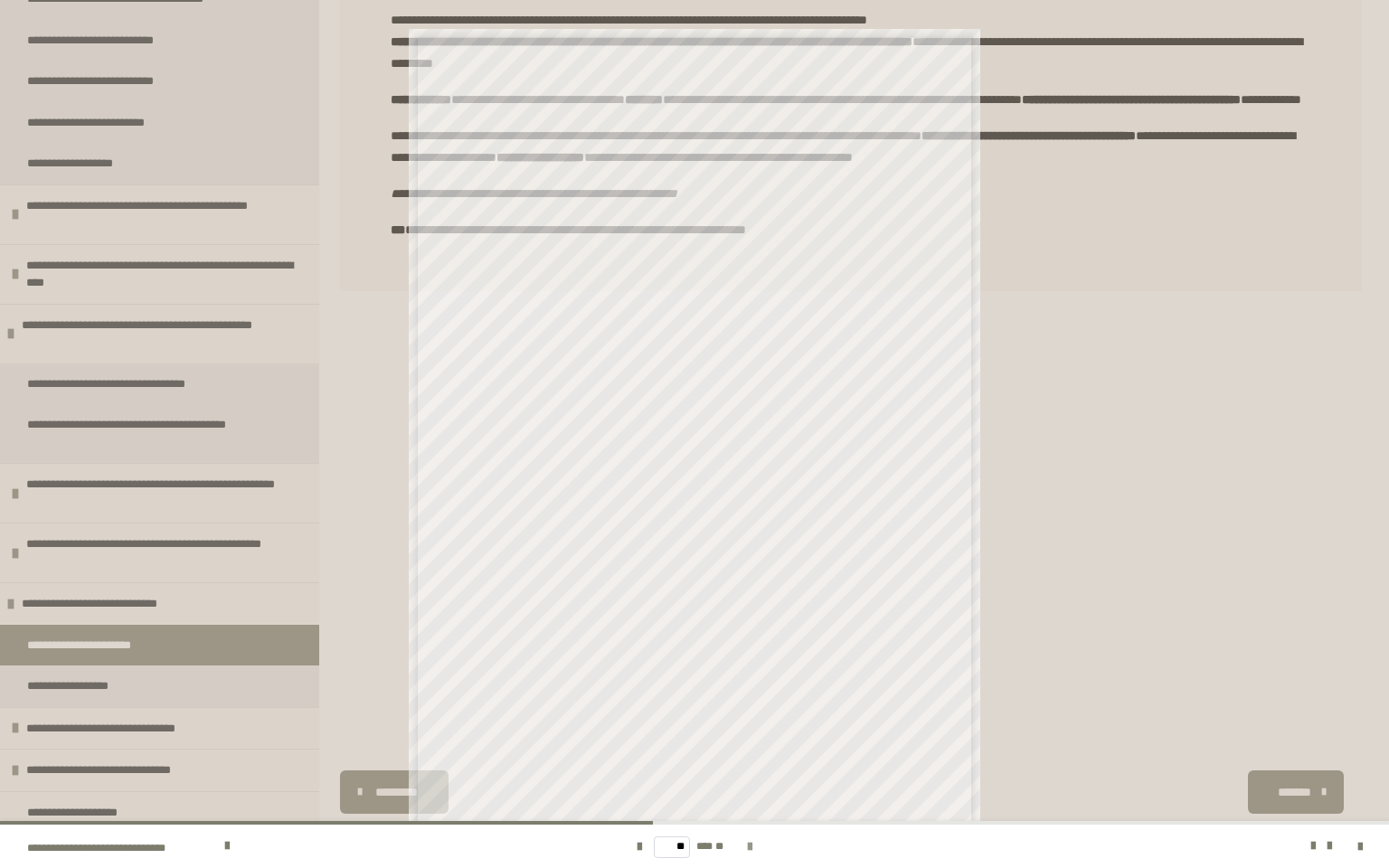 click at bounding box center (750, 847) 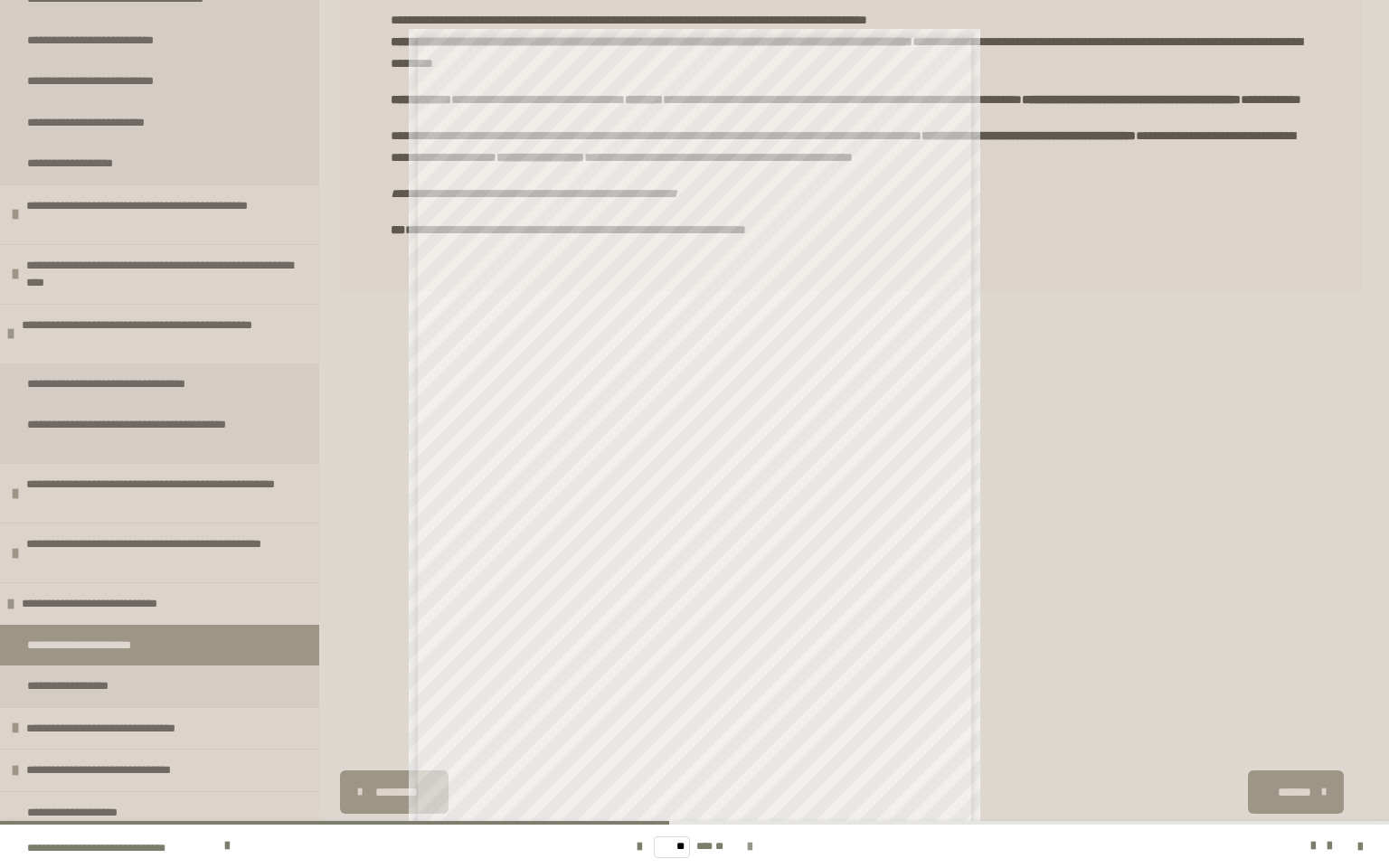 click at bounding box center (750, 847) 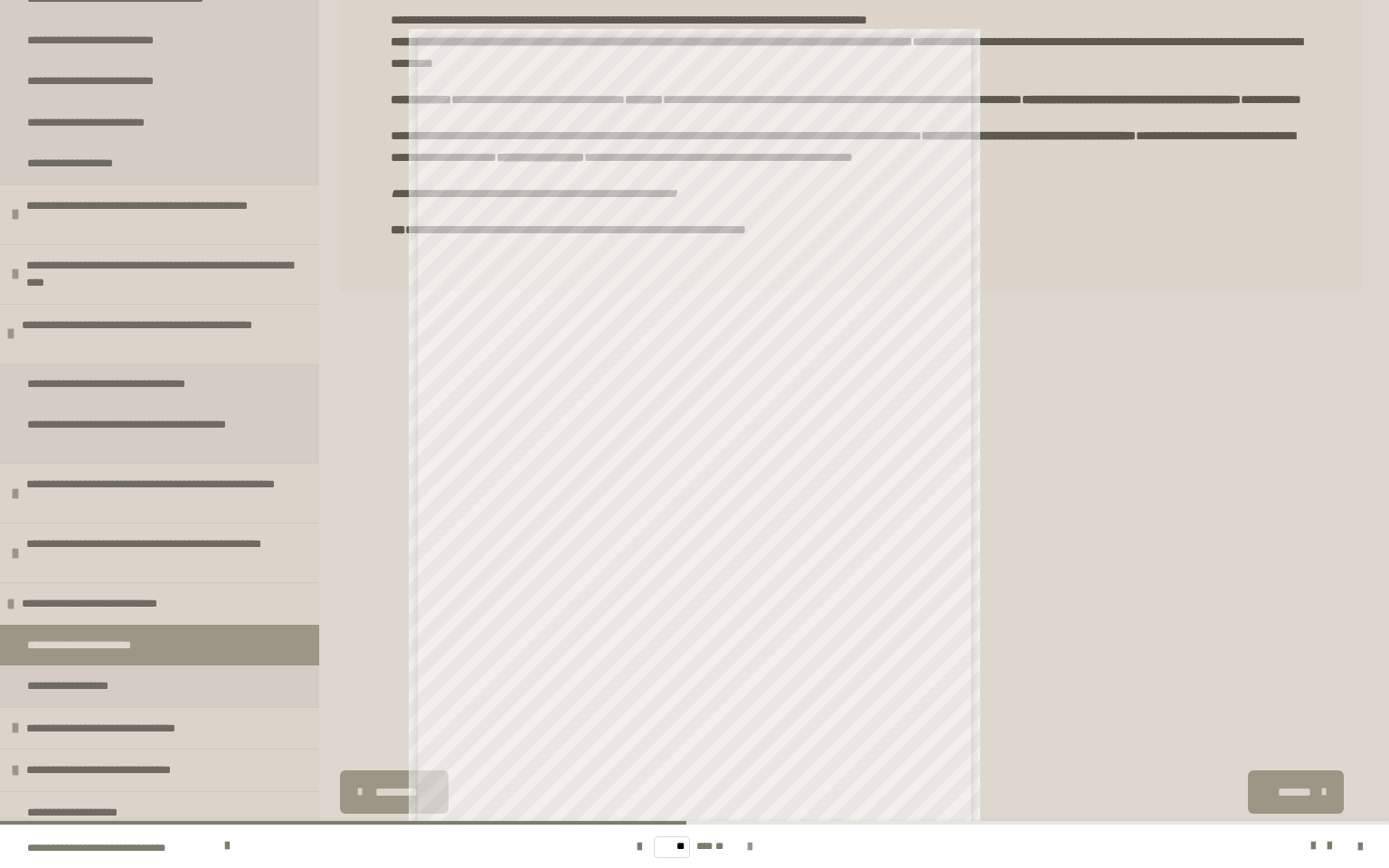 click at bounding box center [750, 847] 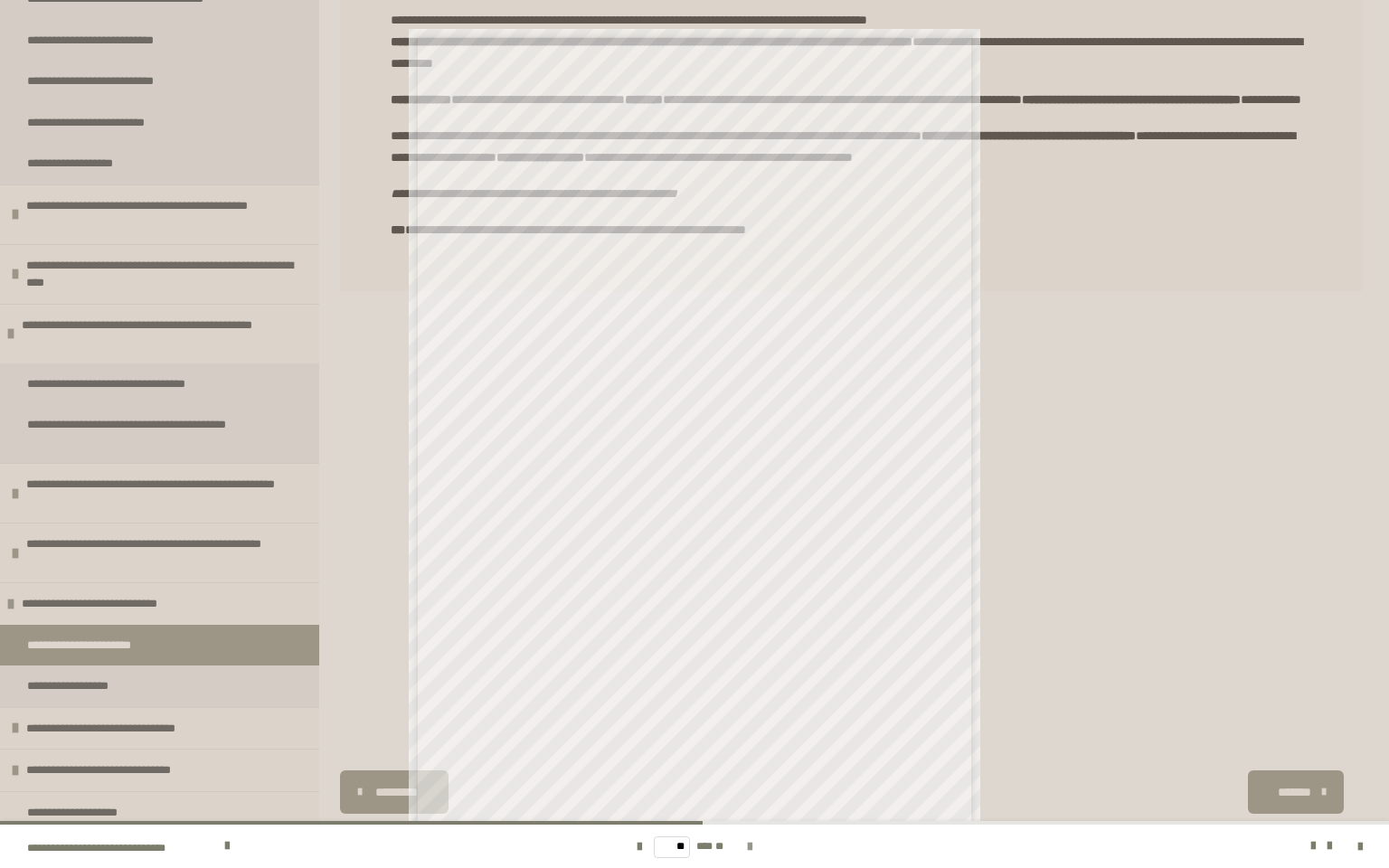 click at bounding box center [750, 847] 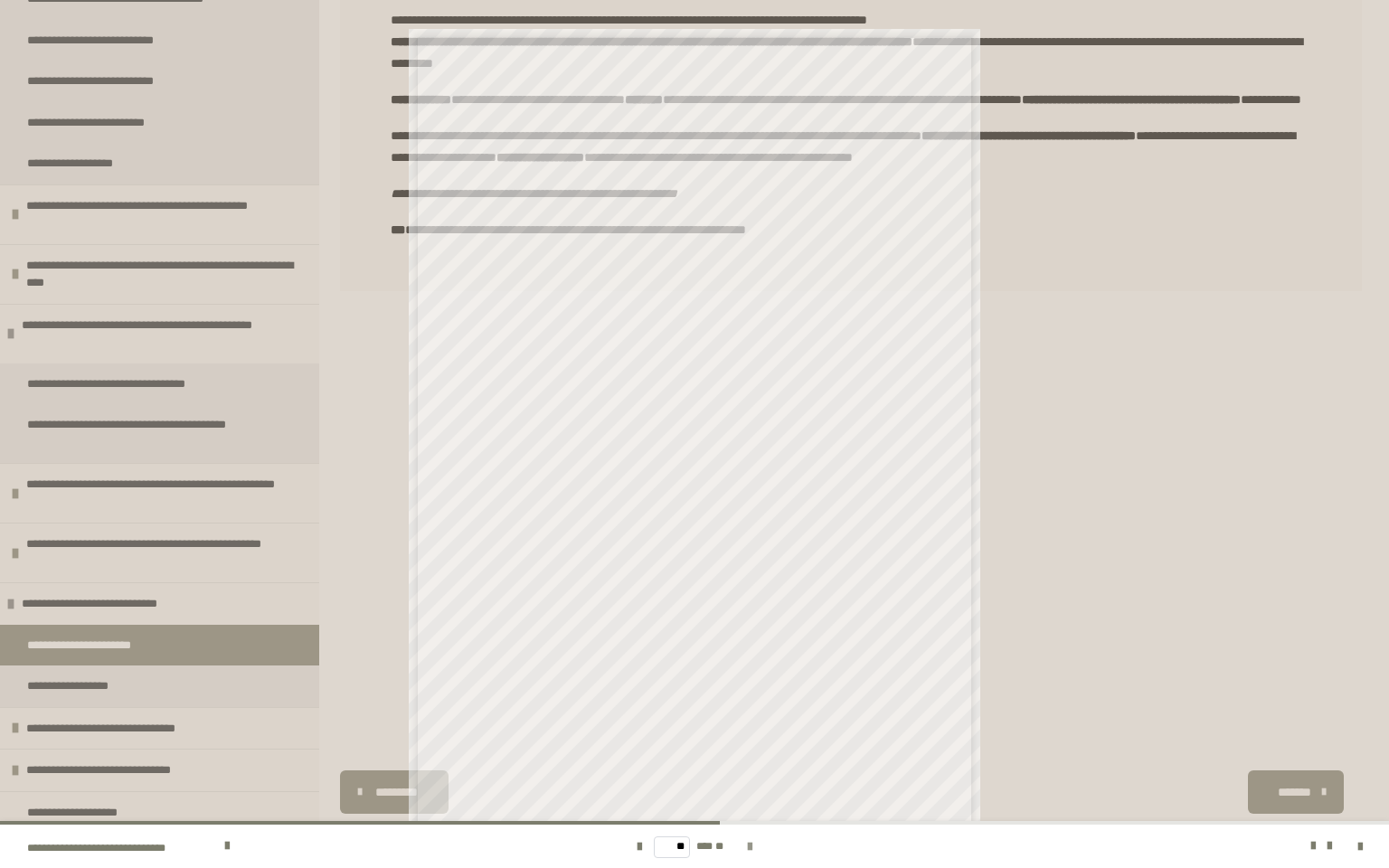 click at bounding box center [750, 847] 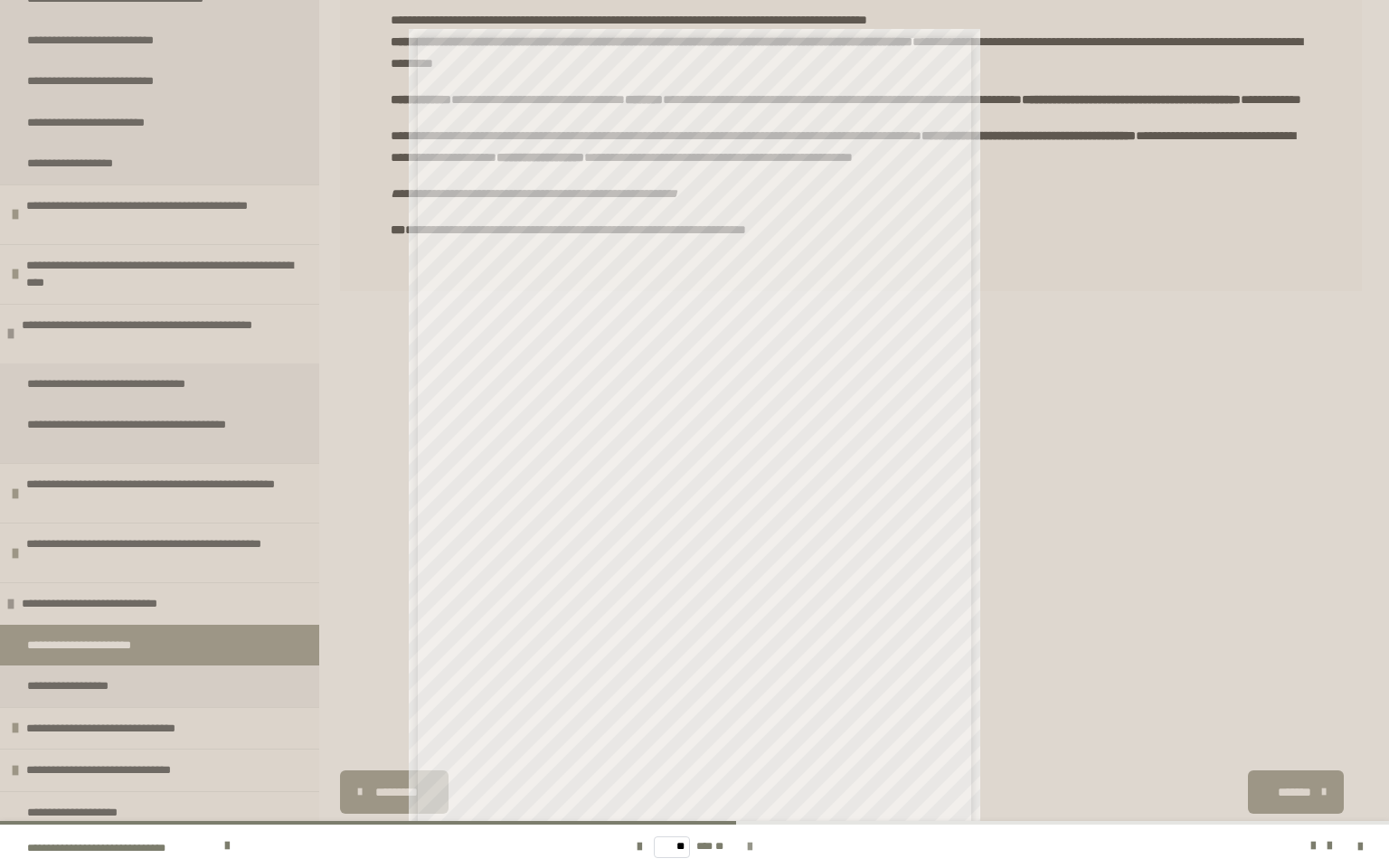 click at bounding box center (750, 847) 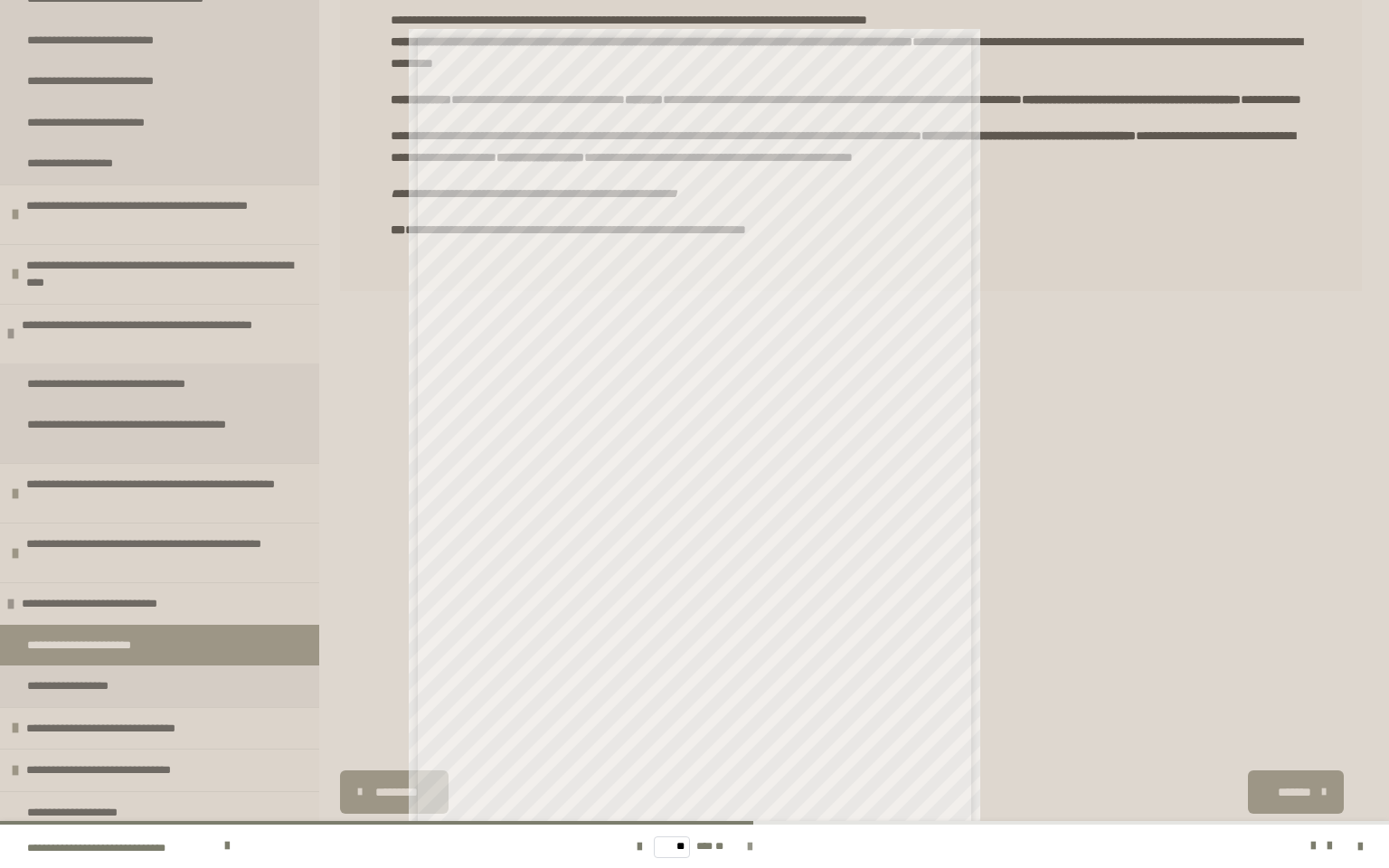 click at bounding box center (750, 847) 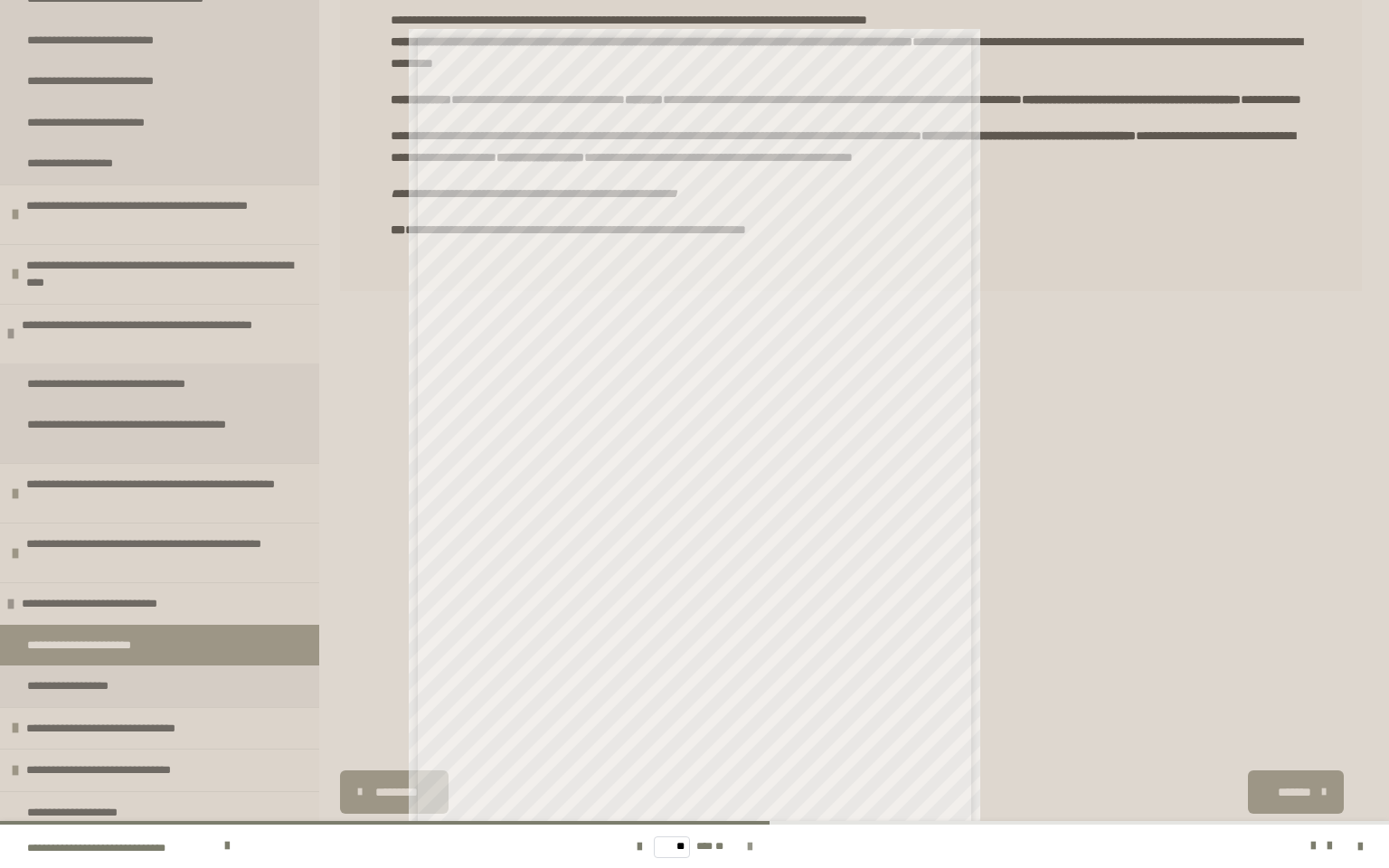 click at bounding box center [750, 847] 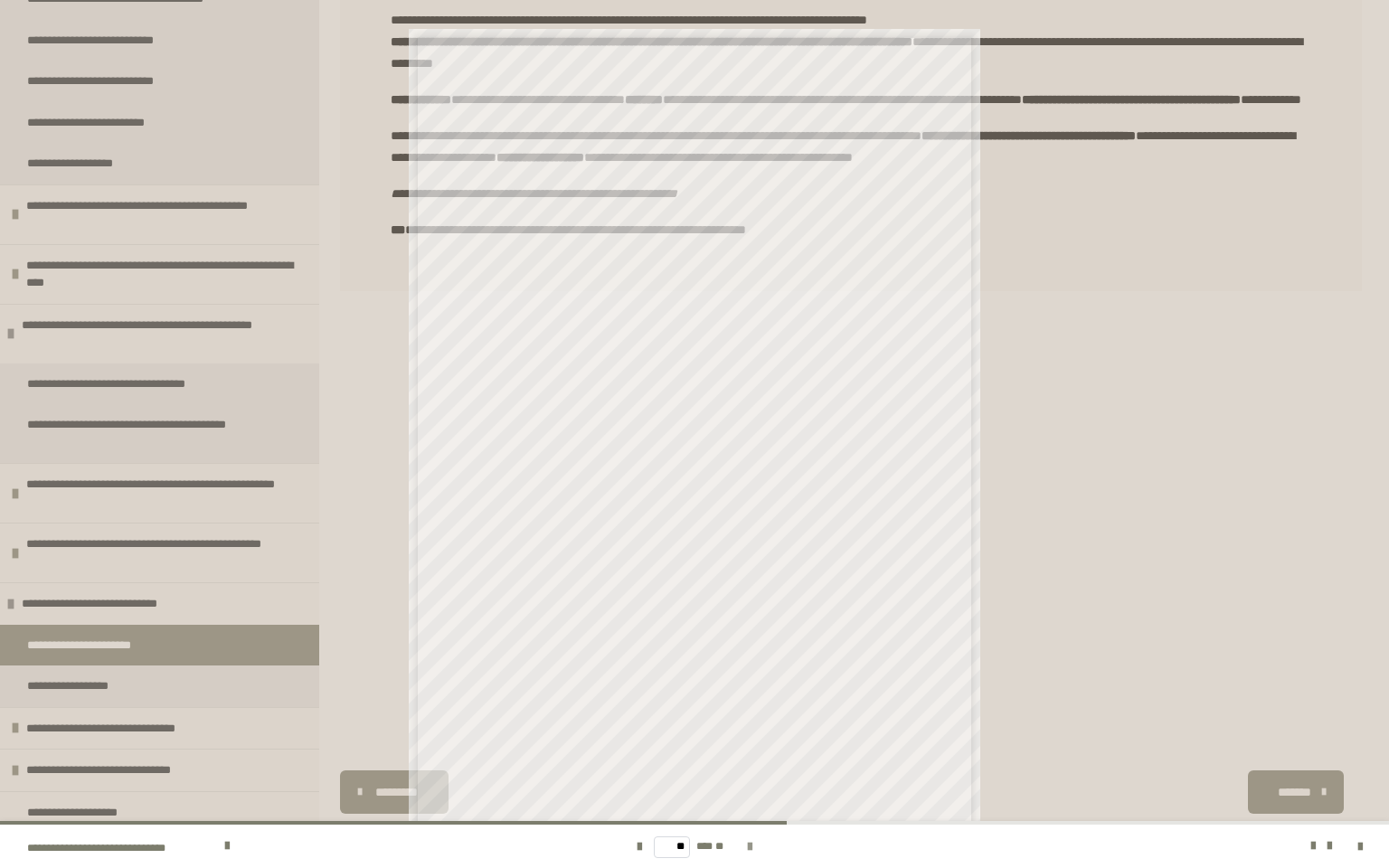 click at bounding box center [750, 847] 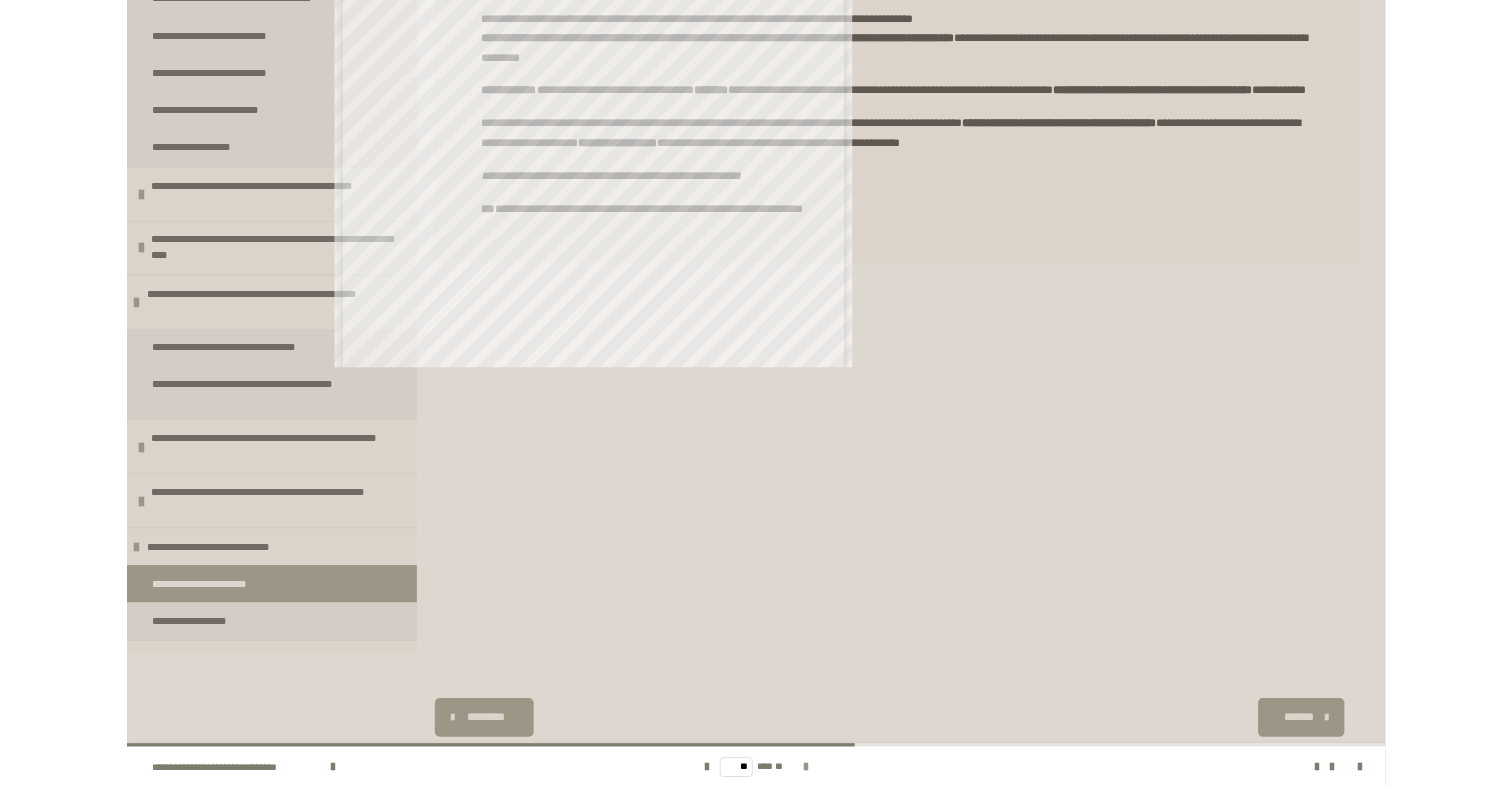 scroll, scrollTop: 406, scrollLeft: 0, axis: vertical 